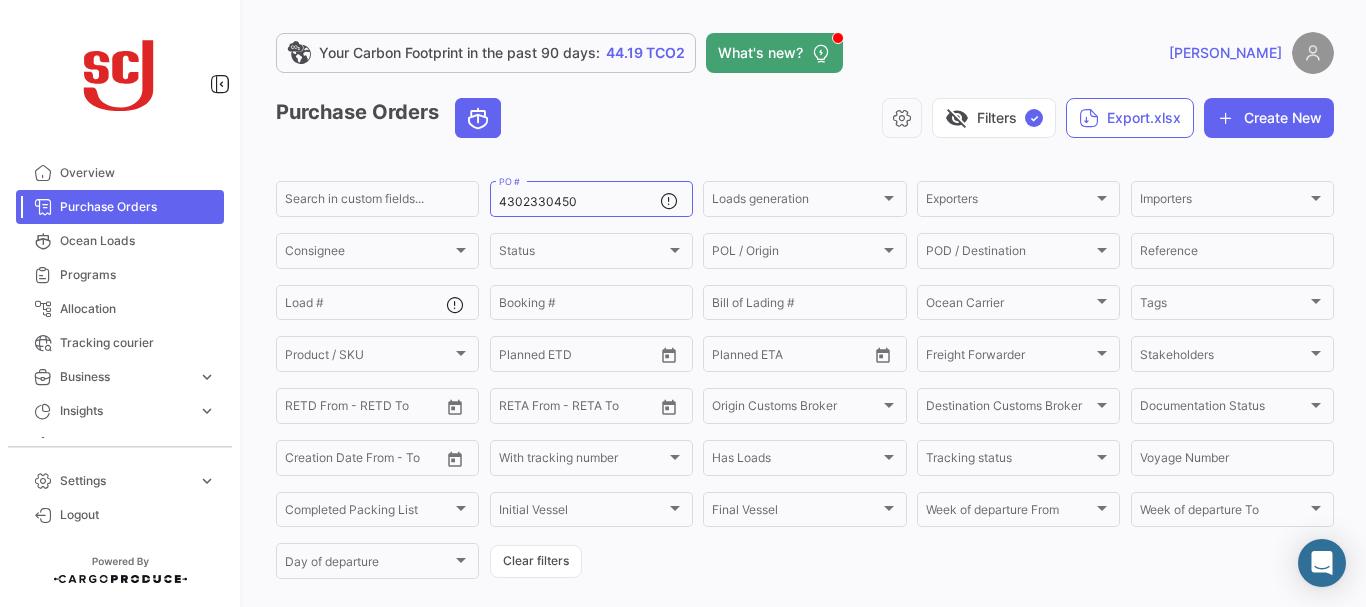 scroll, scrollTop: 0, scrollLeft: 0, axis: both 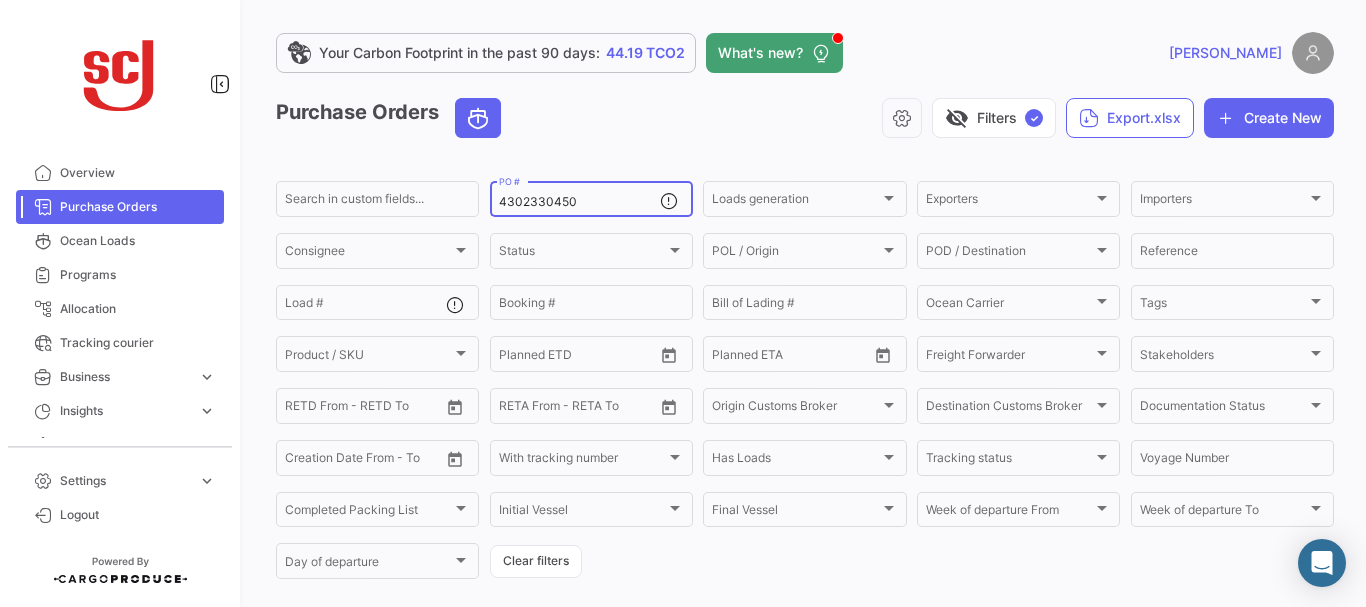 click on "4302330450" at bounding box center [579, 202] 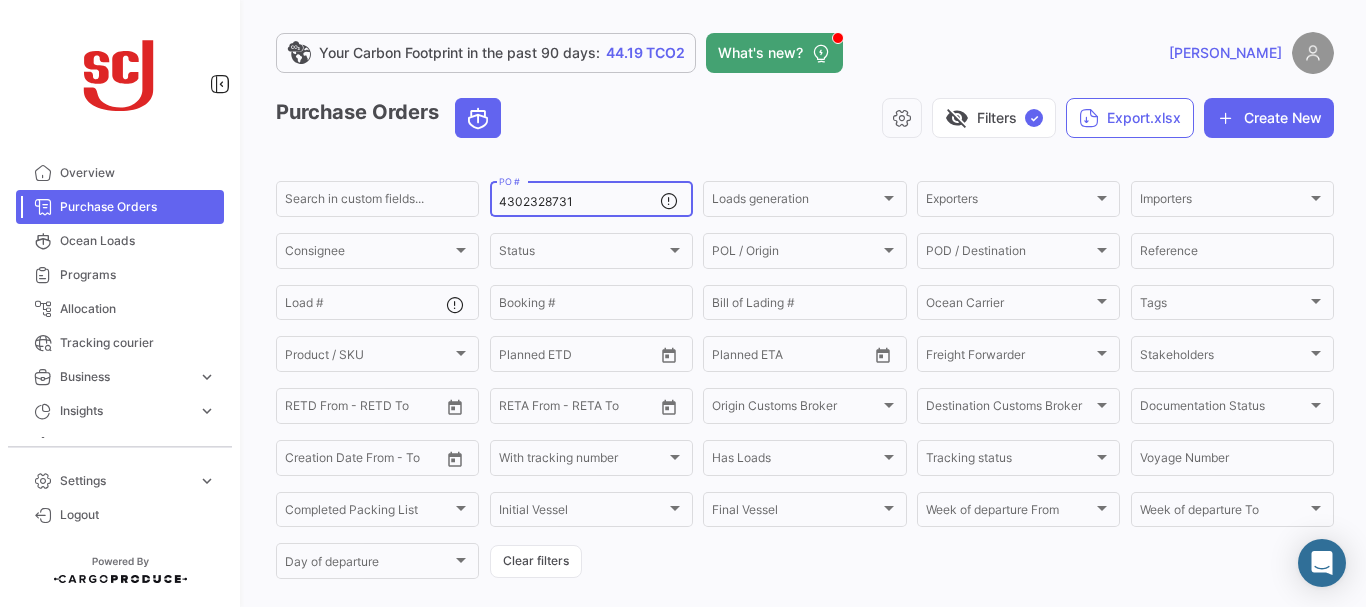 type on "4302328731" 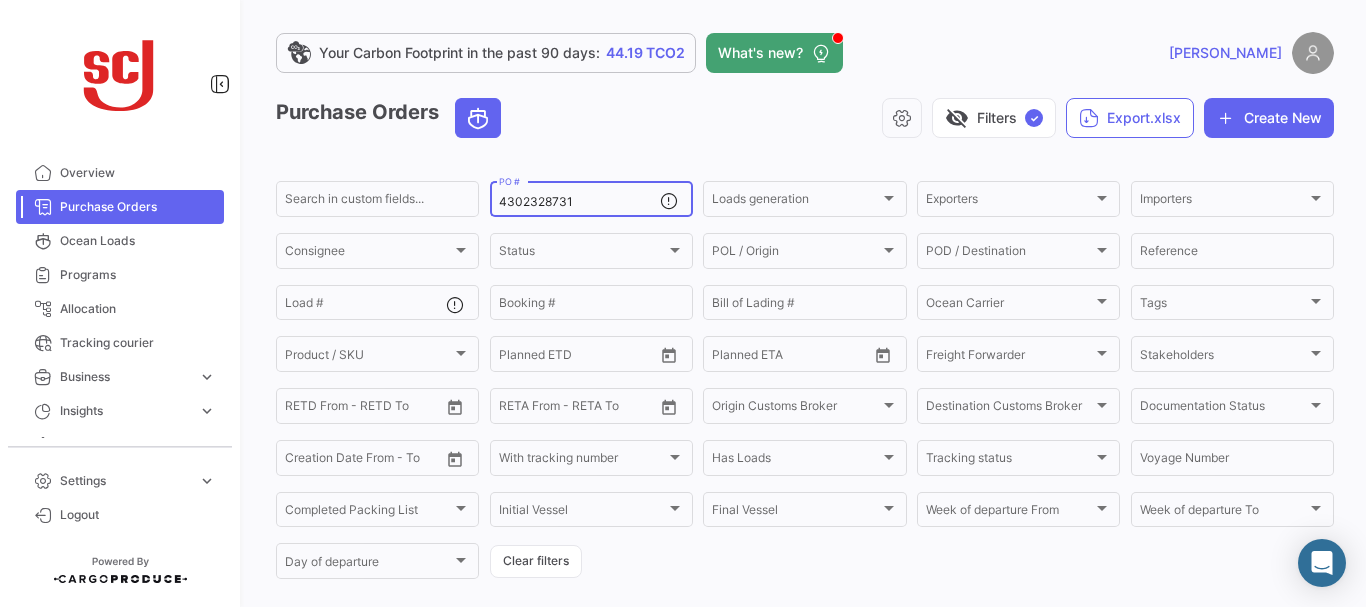 scroll, scrollTop: 202, scrollLeft: 0, axis: vertical 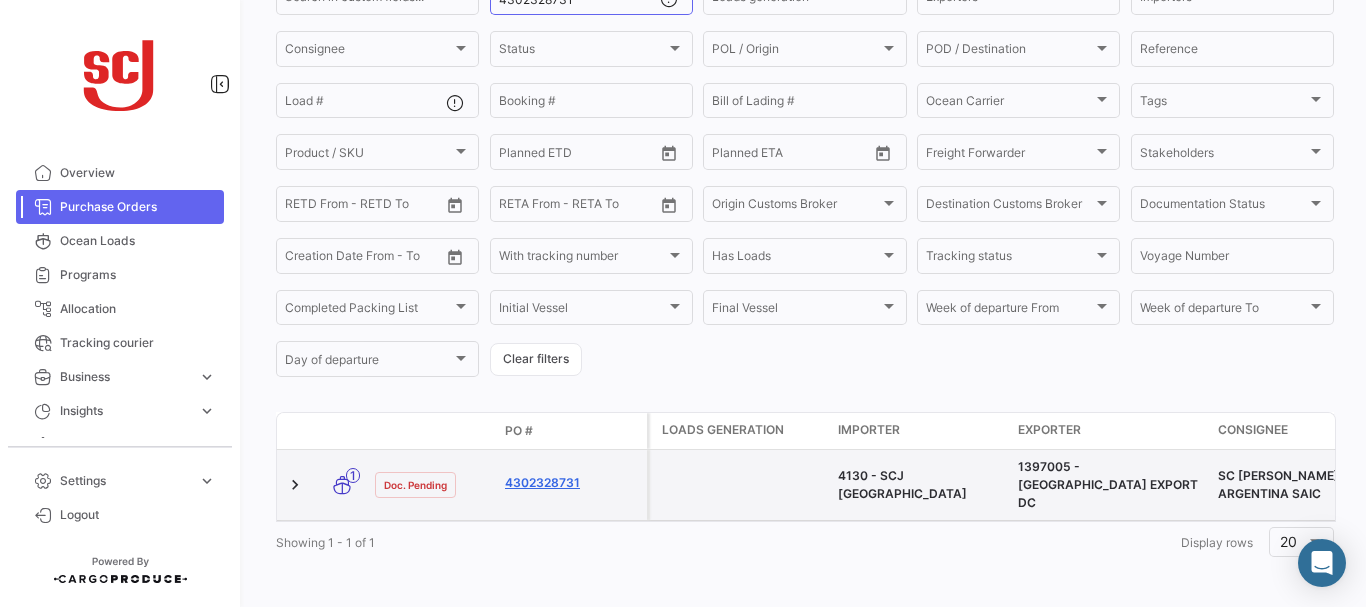 click on "4302328731" 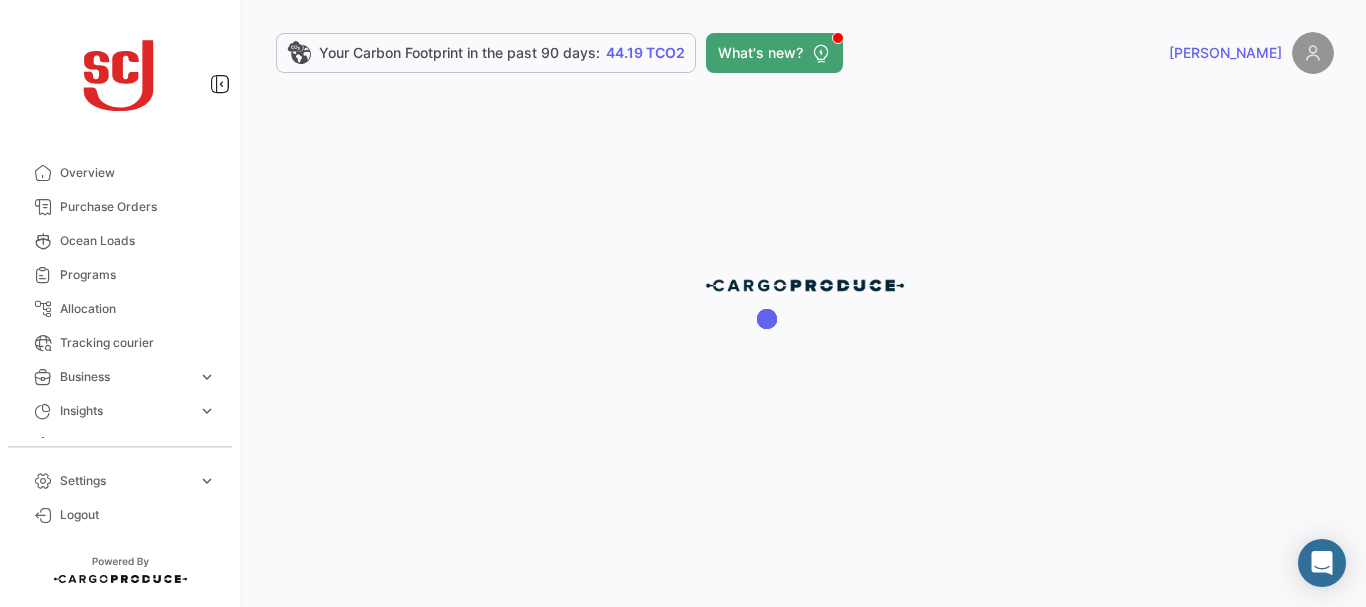 scroll, scrollTop: 0, scrollLeft: 0, axis: both 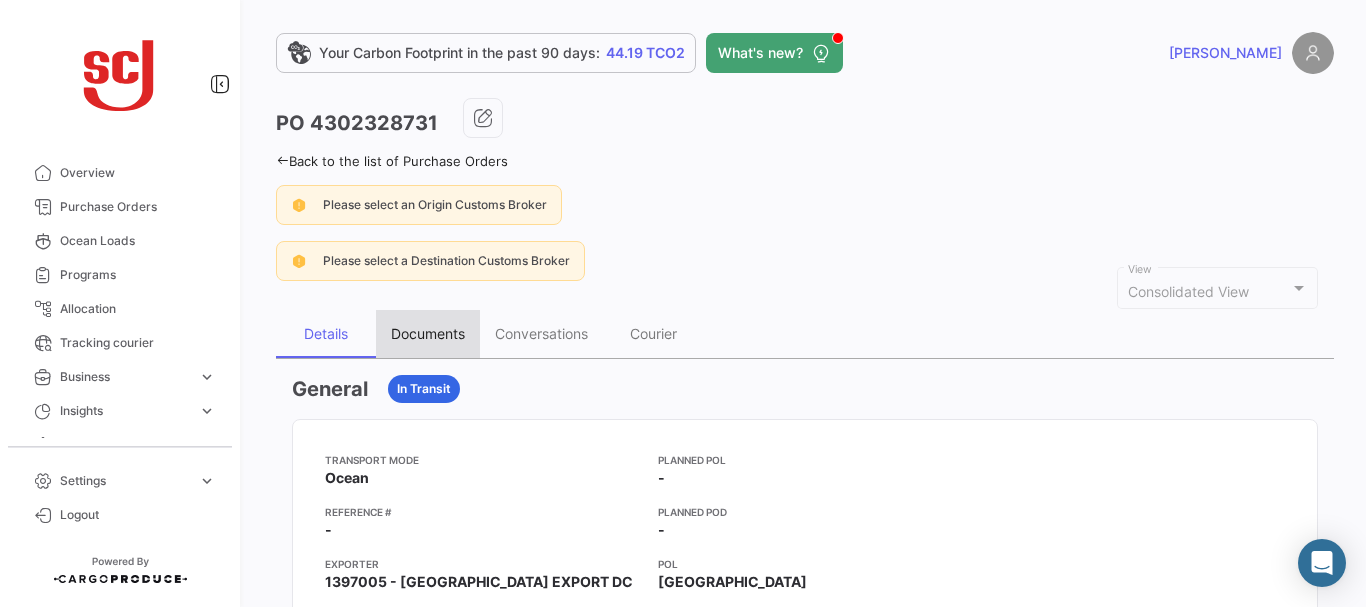 click on "Documents" at bounding box center [428, 333] 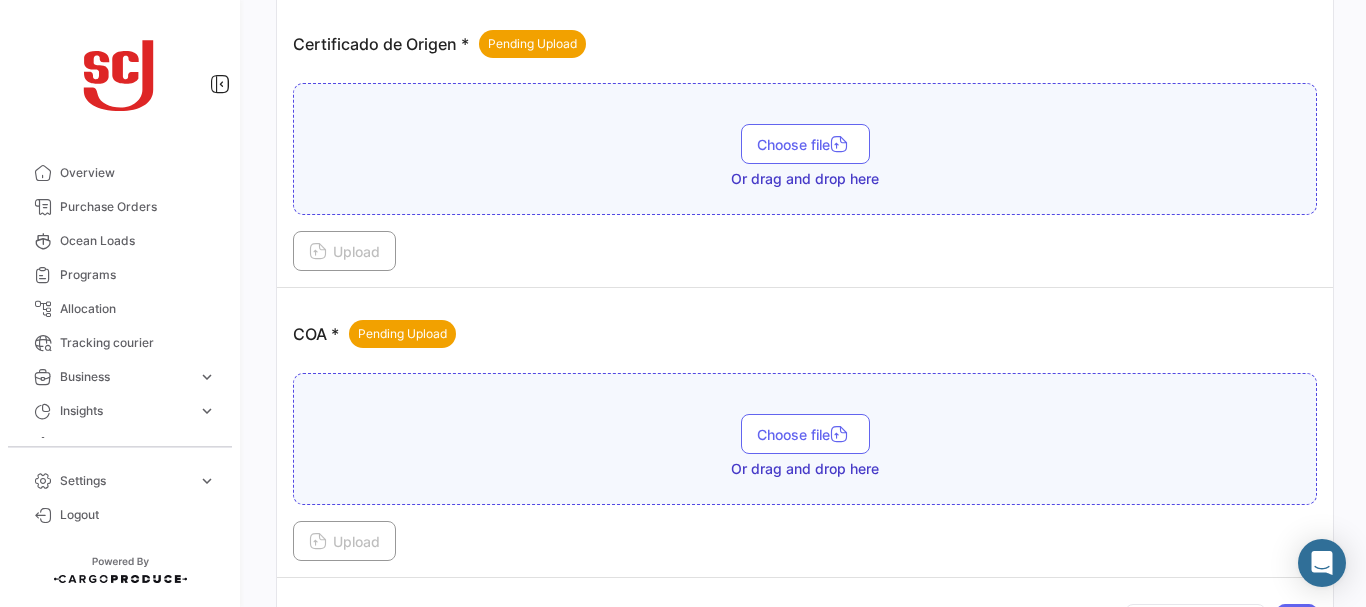 scroll, scrollTop: 791, scrollLeft: 0, axis: vertical 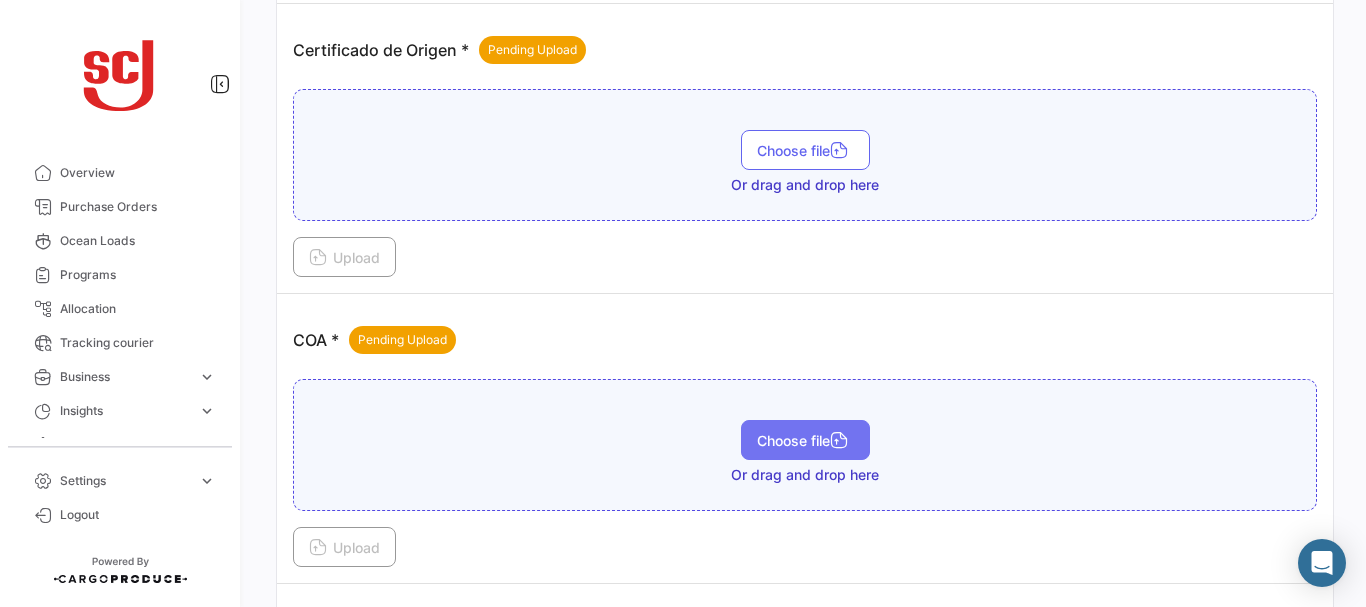 click on "Choose file" at bounding box center [805, 440] 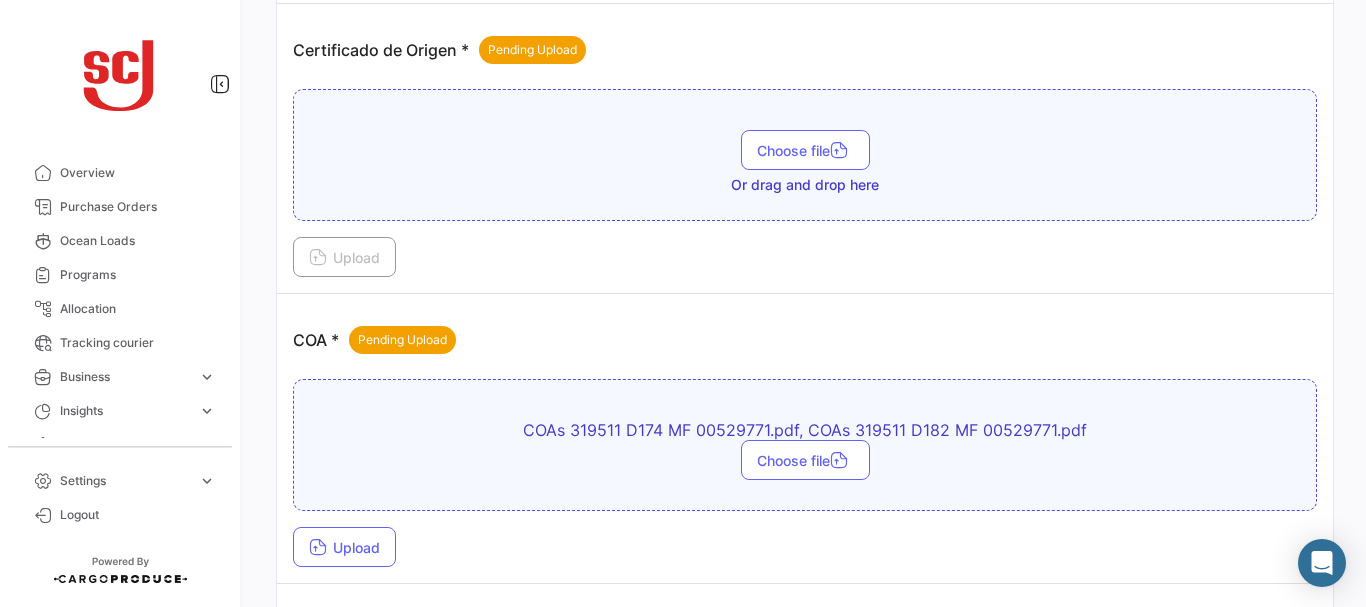 click on "COA *   Pending Upload   COAs 319511 D174 MF 00529771.pdf, COAs 319511 D182 MF 00529771.pdf   Choose file   Upload" at bounding box center [805, 439] 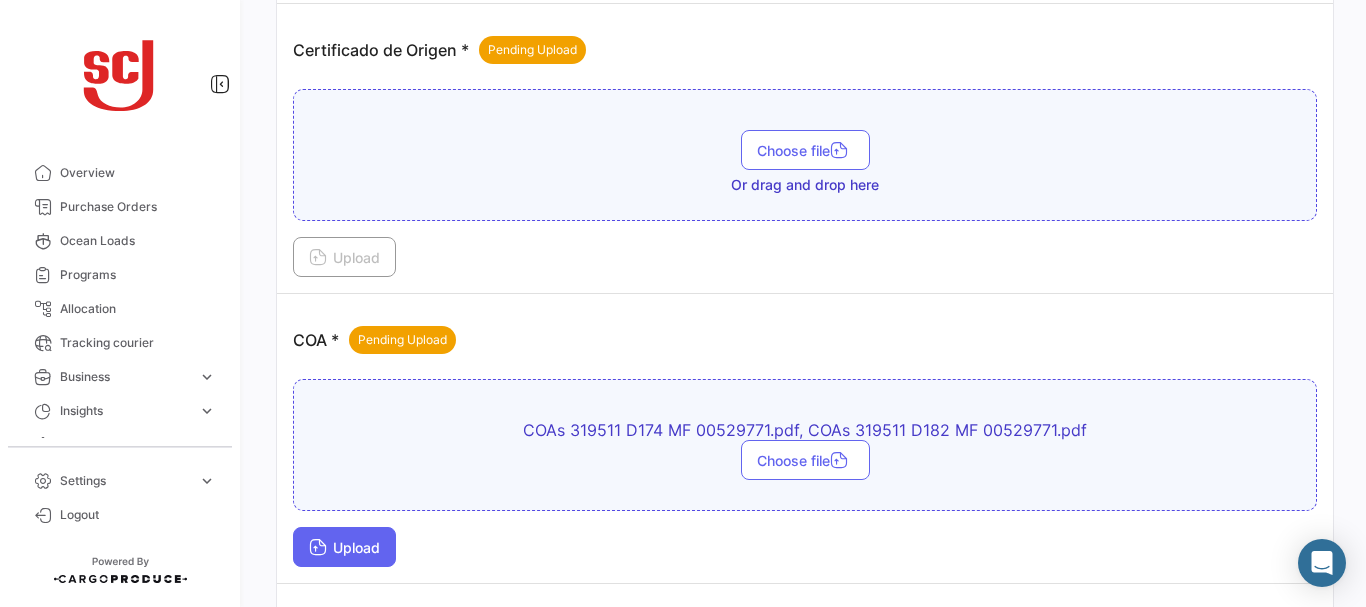 click on "Upload" at bounding box center [344, 547] 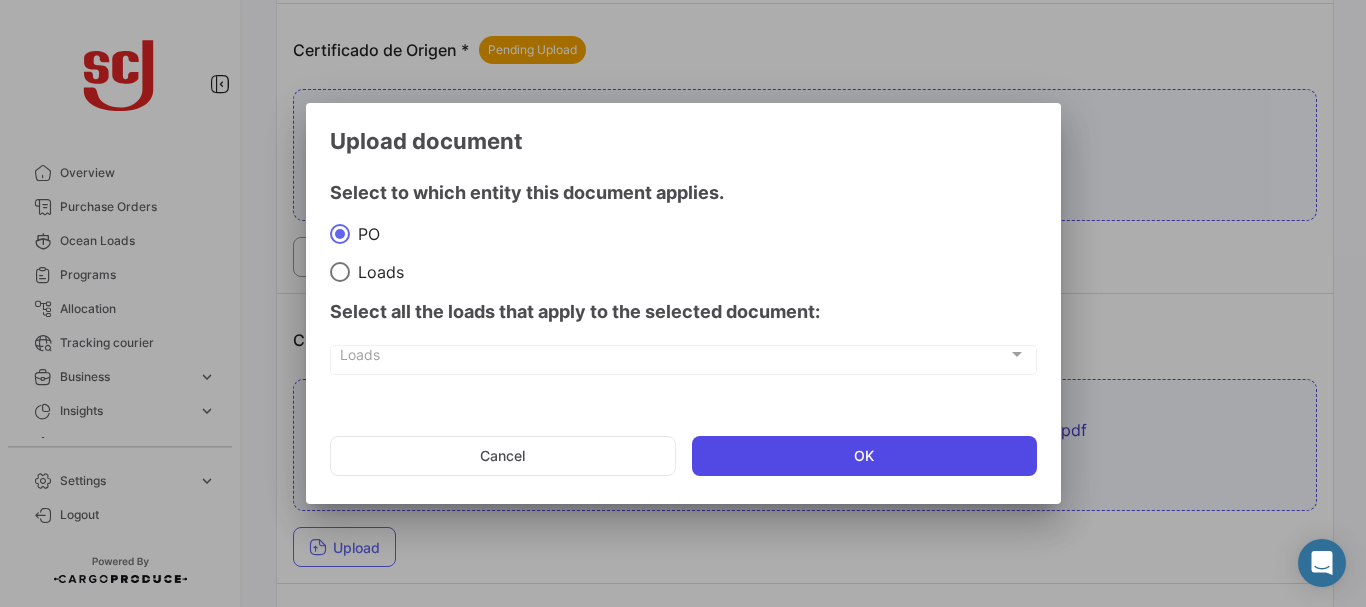 click on "OK" 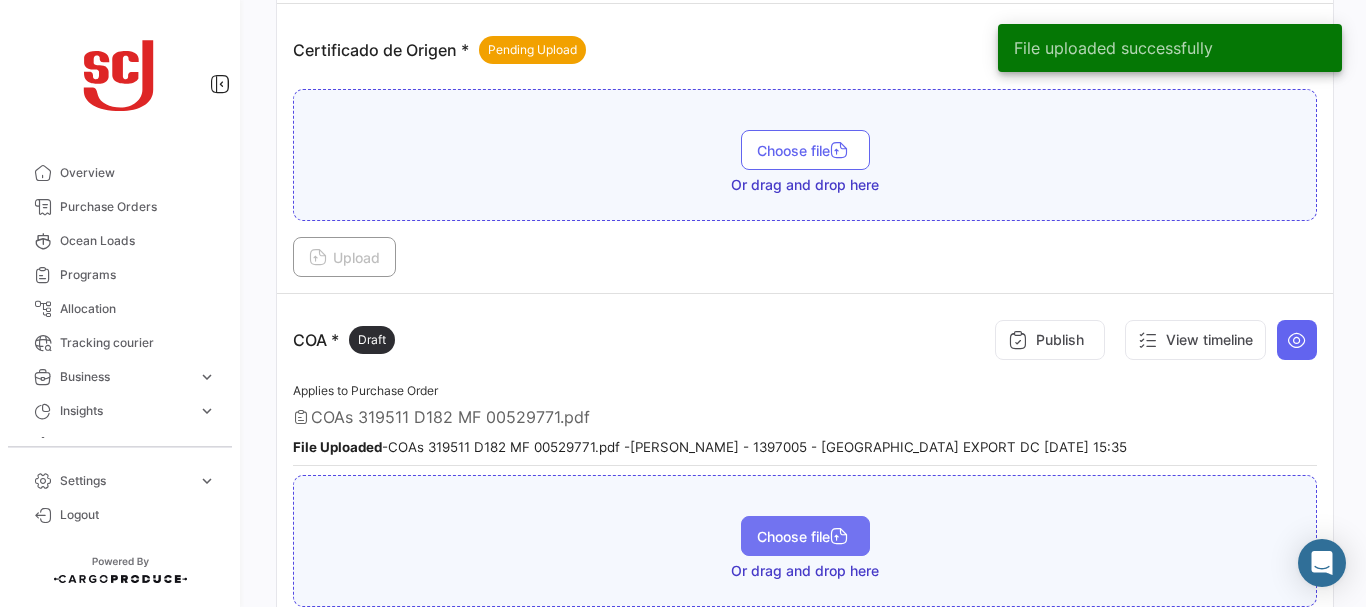 click on "Choose file" at bounding box center [805, 536] 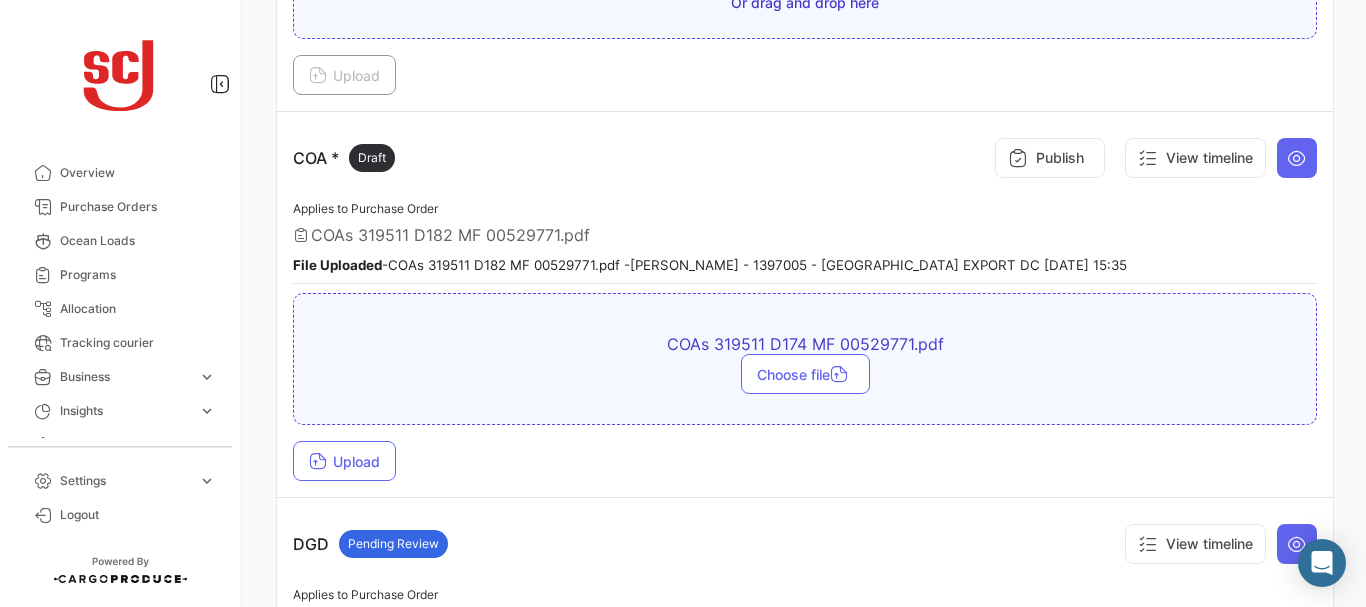 scroll, scrollTop: 979, scrollLeft: 0, axis: vertical 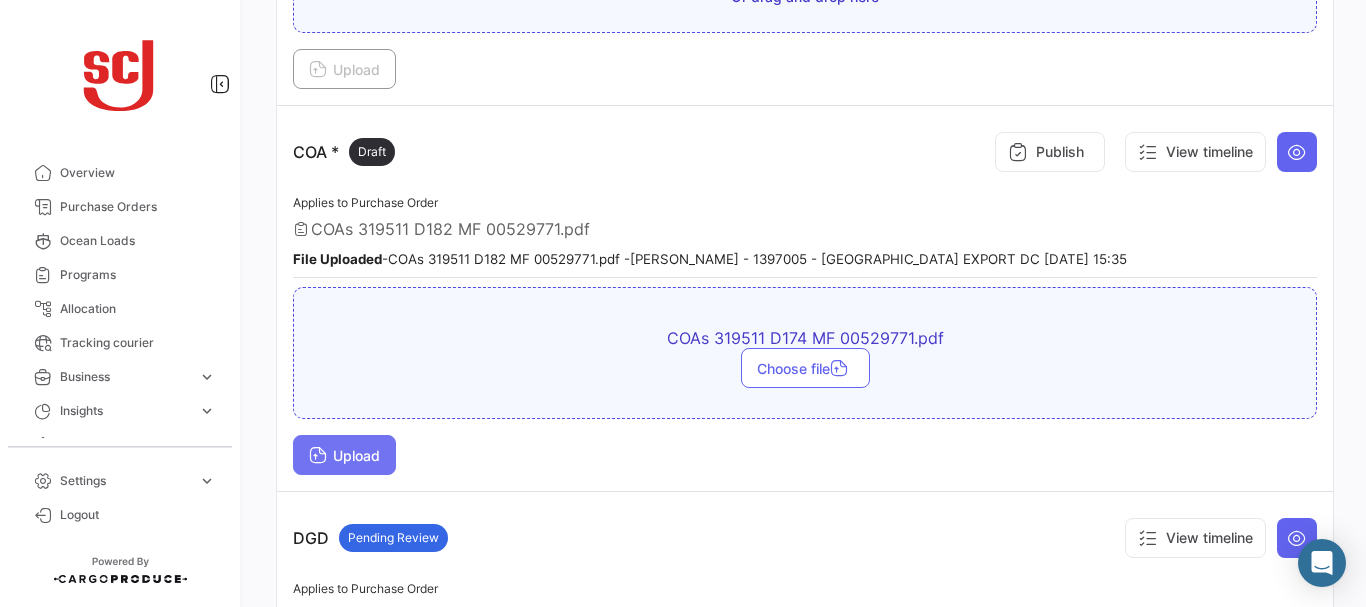 click on "Upload" at bounding box center (344, 455) 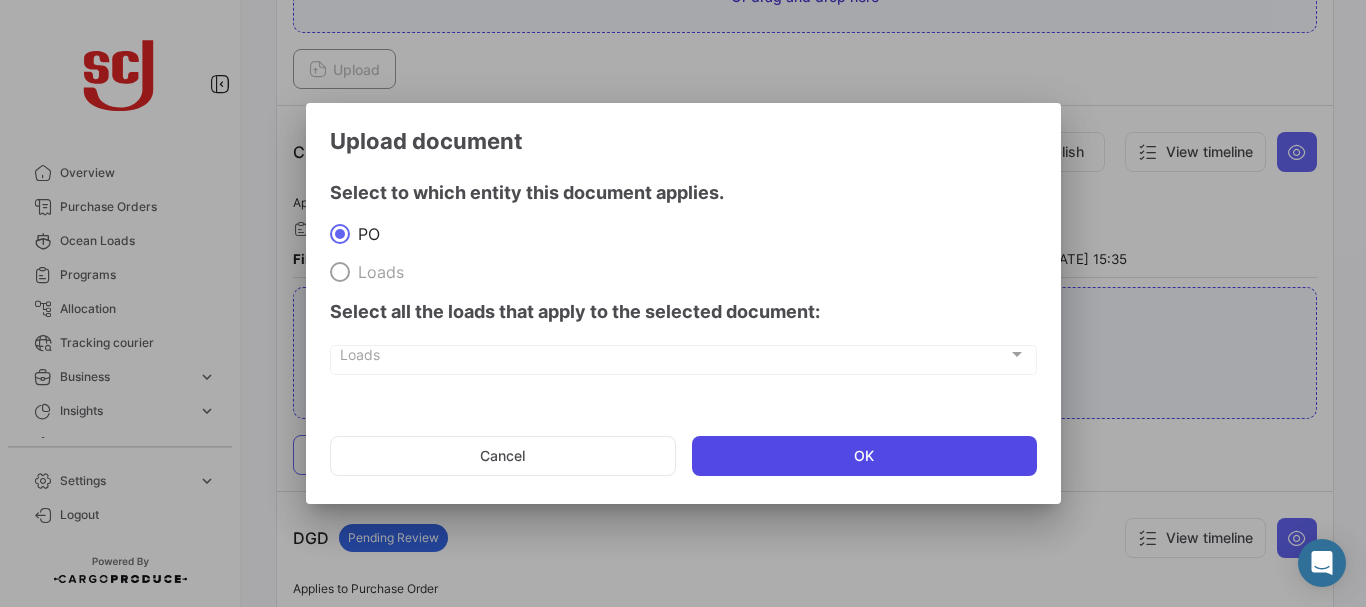 click on "OK" 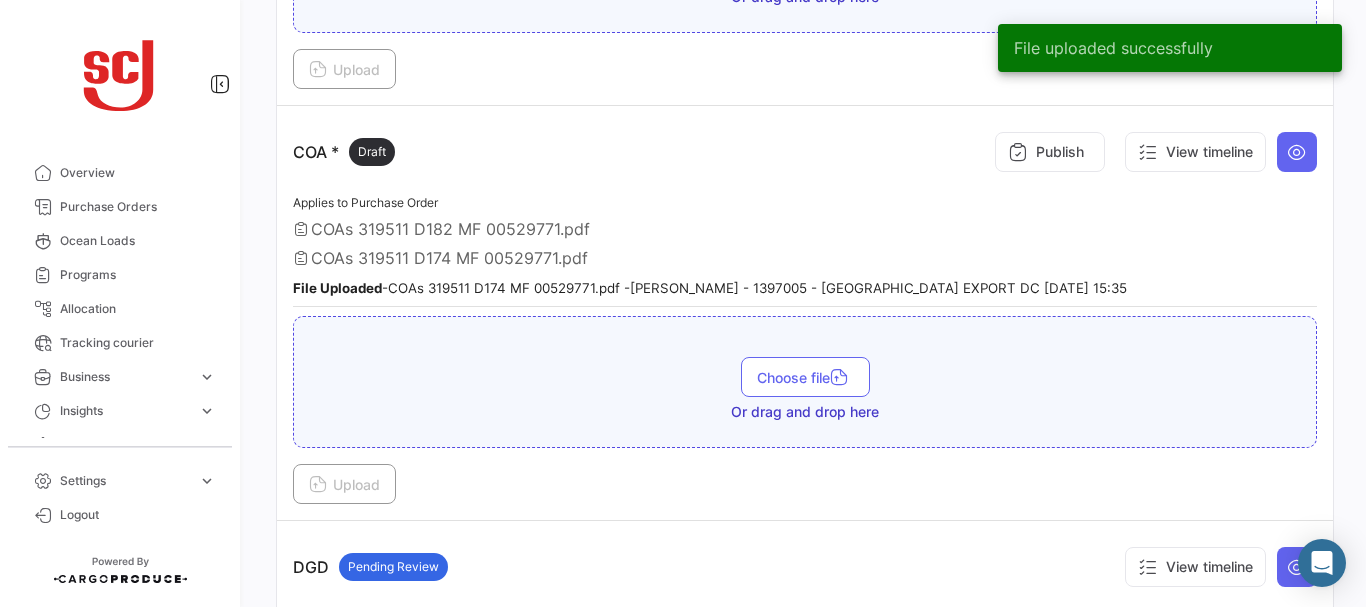 click at bounding box center [1297, 152] 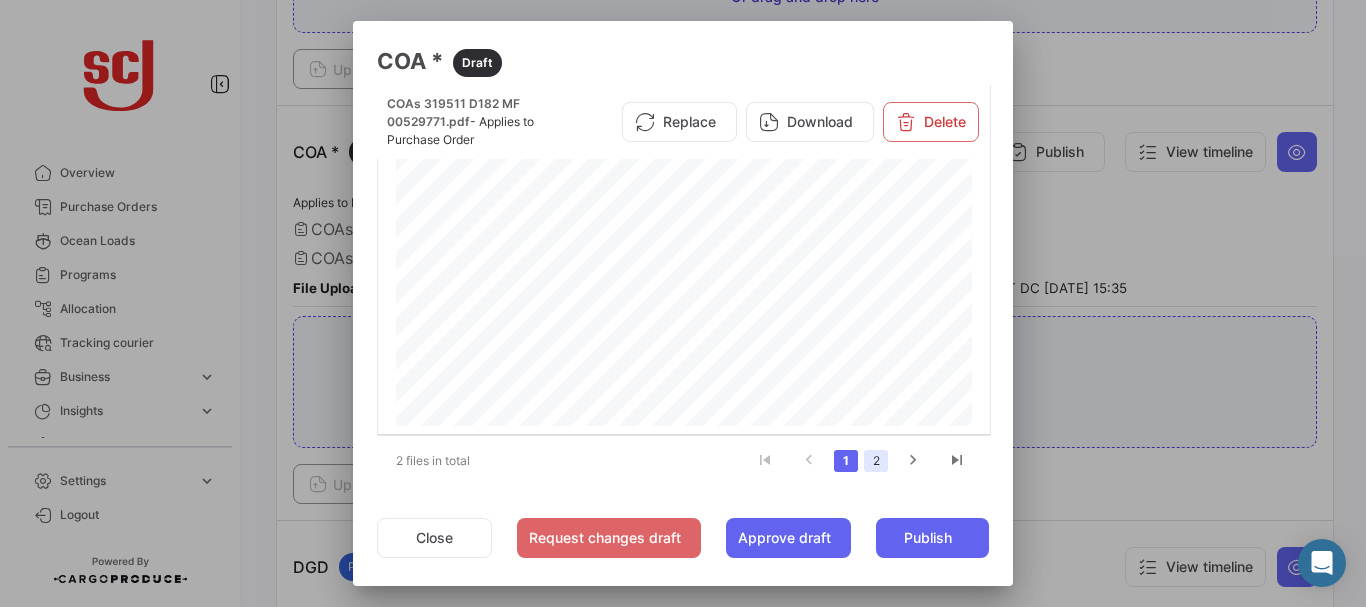 click on "2" 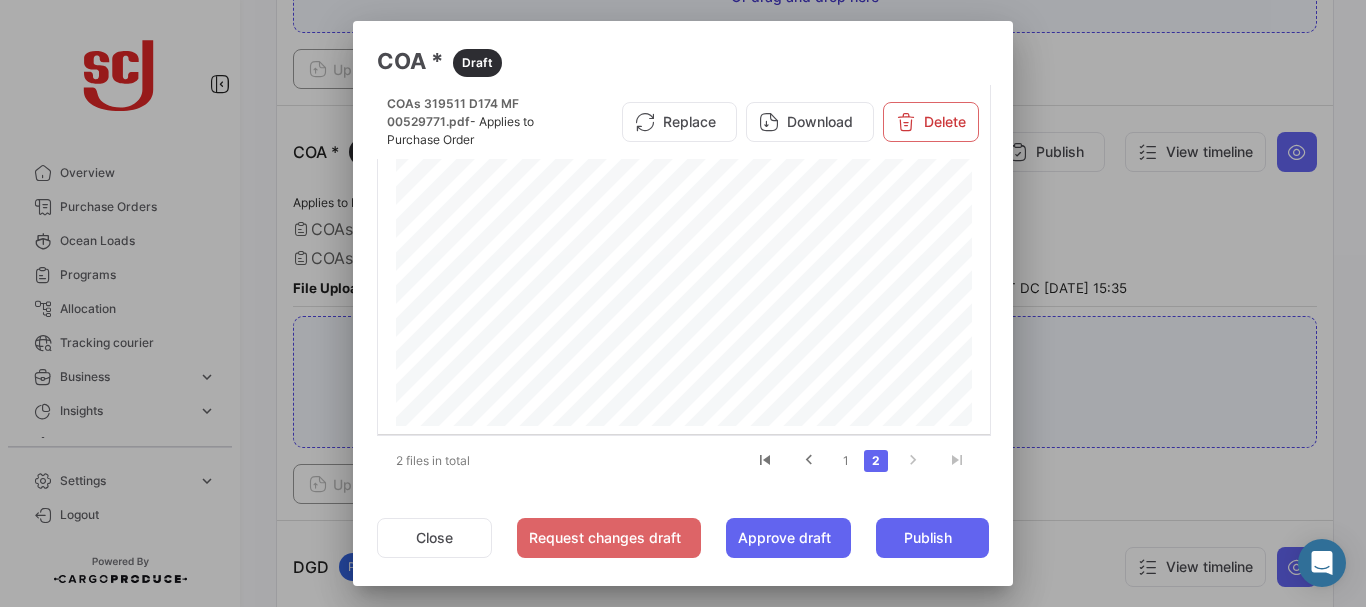 click at bounding box center [683, 303] 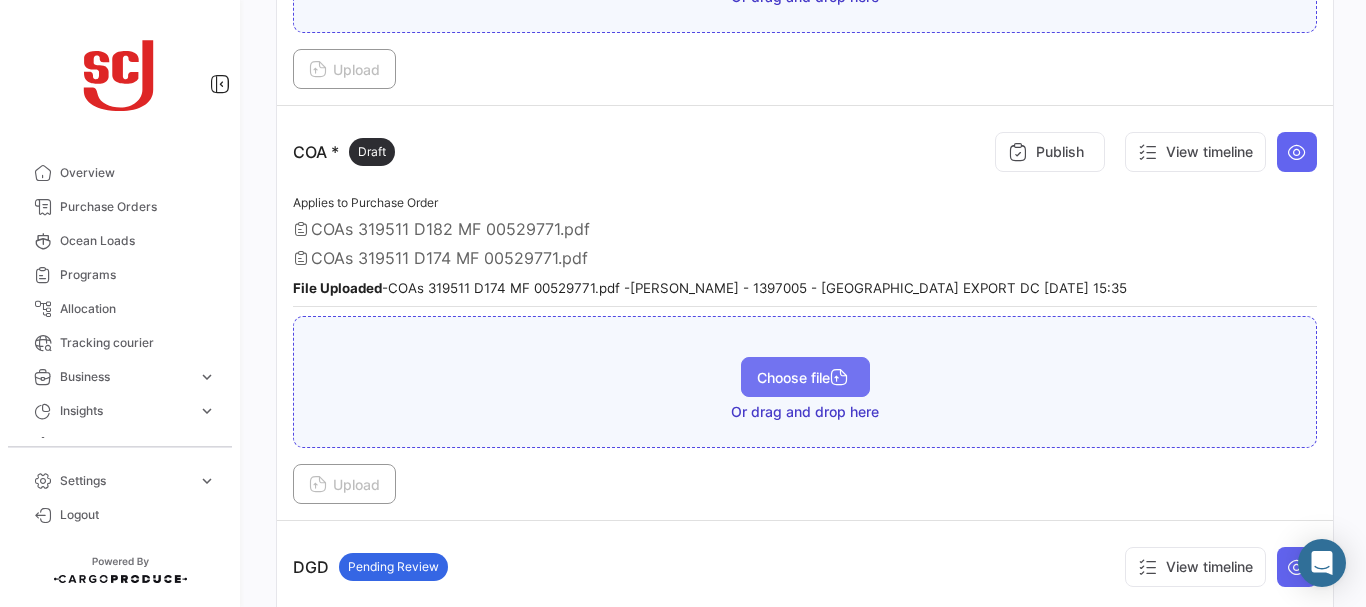 click on "Choose file" at bounding box center (805, 377) 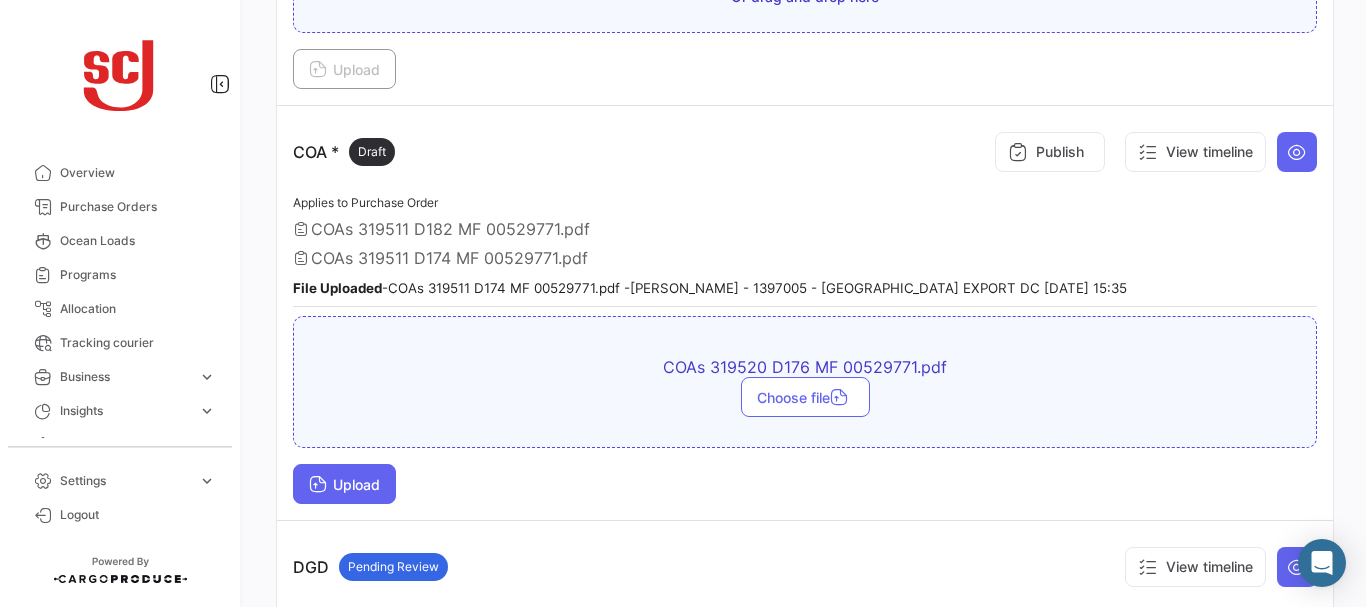 click on "Upload" at bounding box center (344, 484) 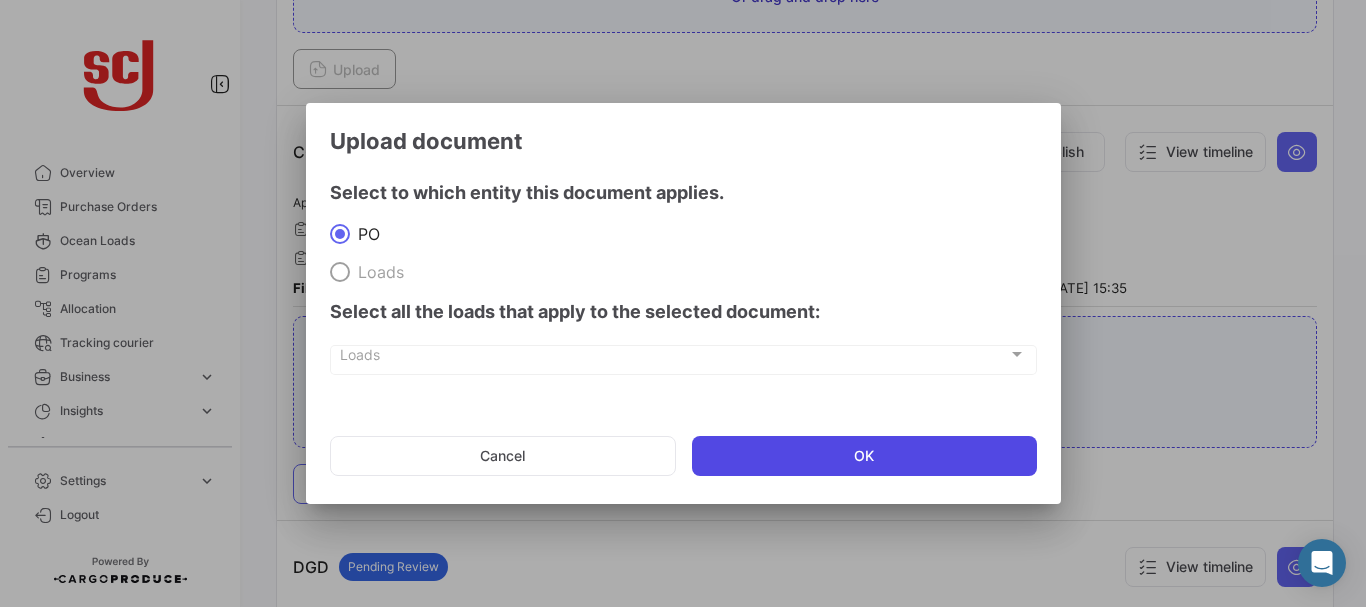click on "OK" 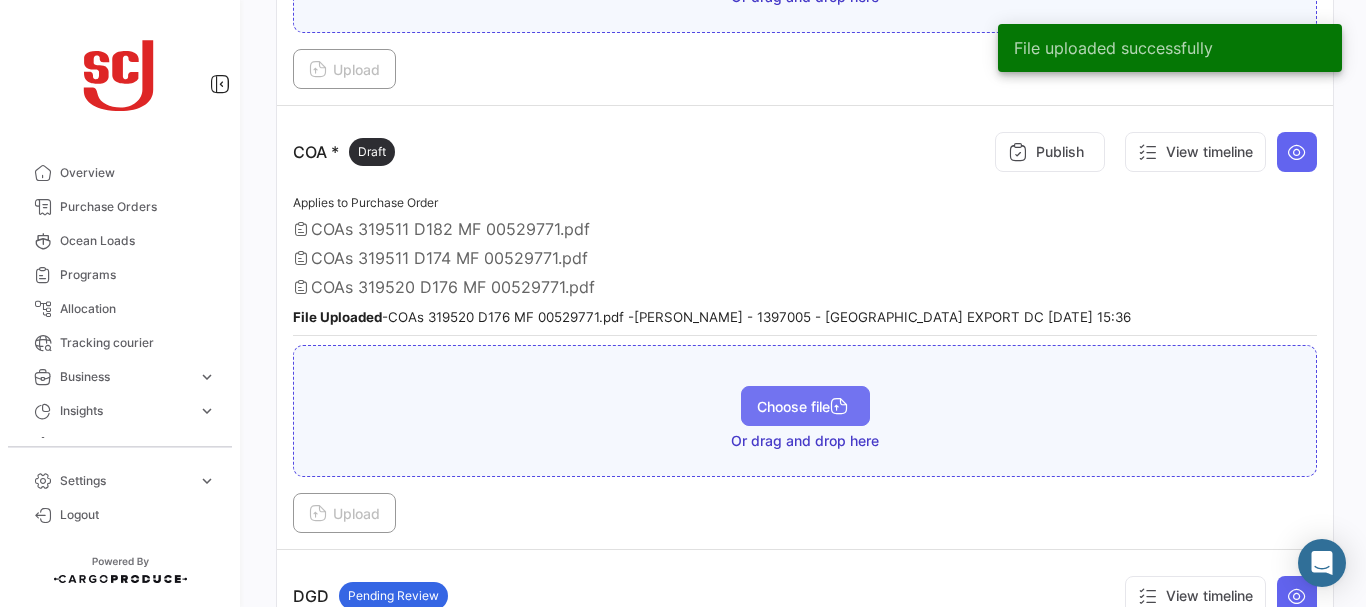 click on "Choose file" at bounding box center (805, 406) 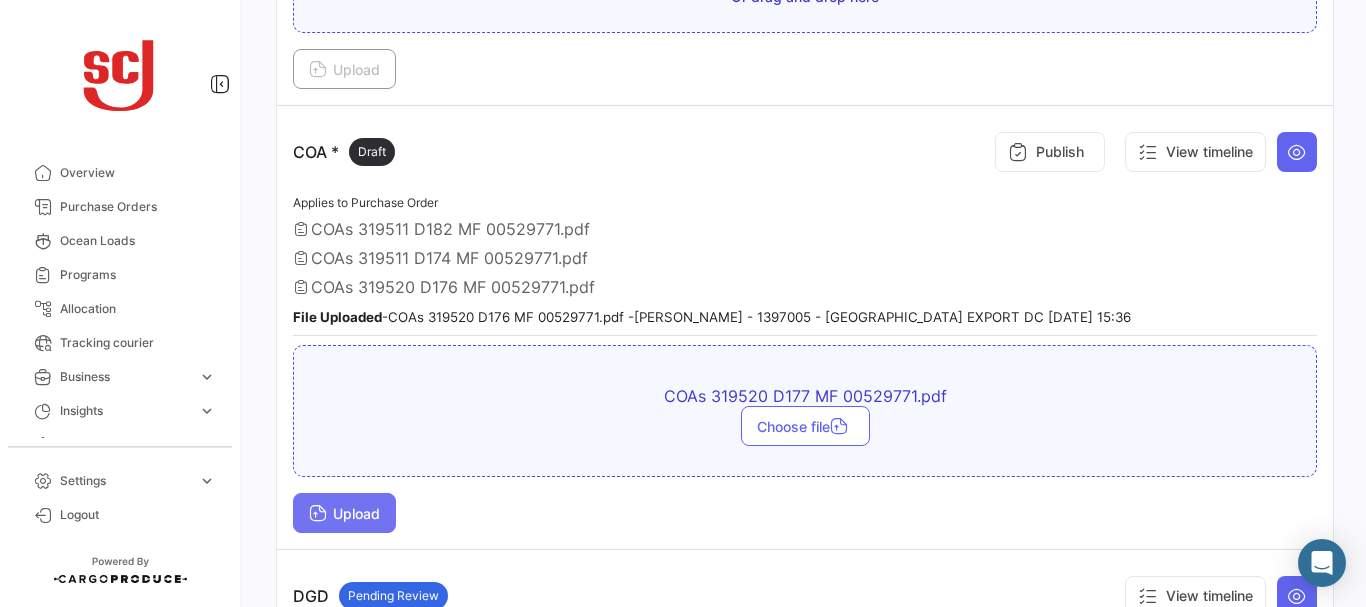 click on "Upload" at bounding box center (344, 513) 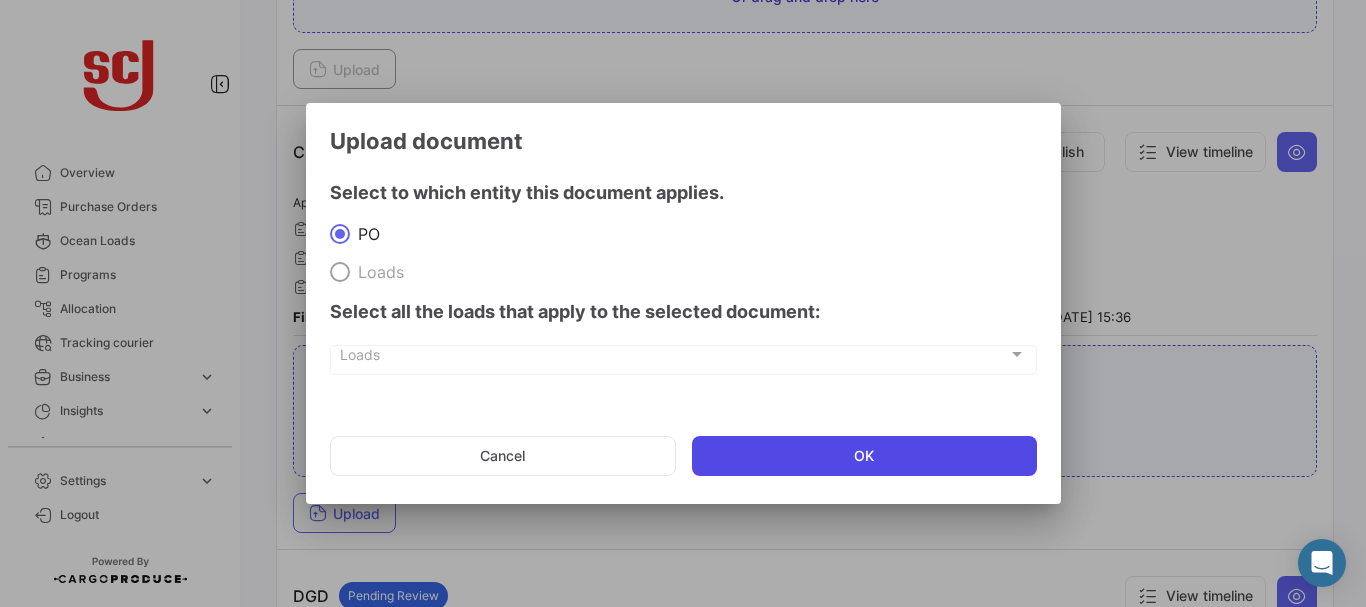 click on "OK" 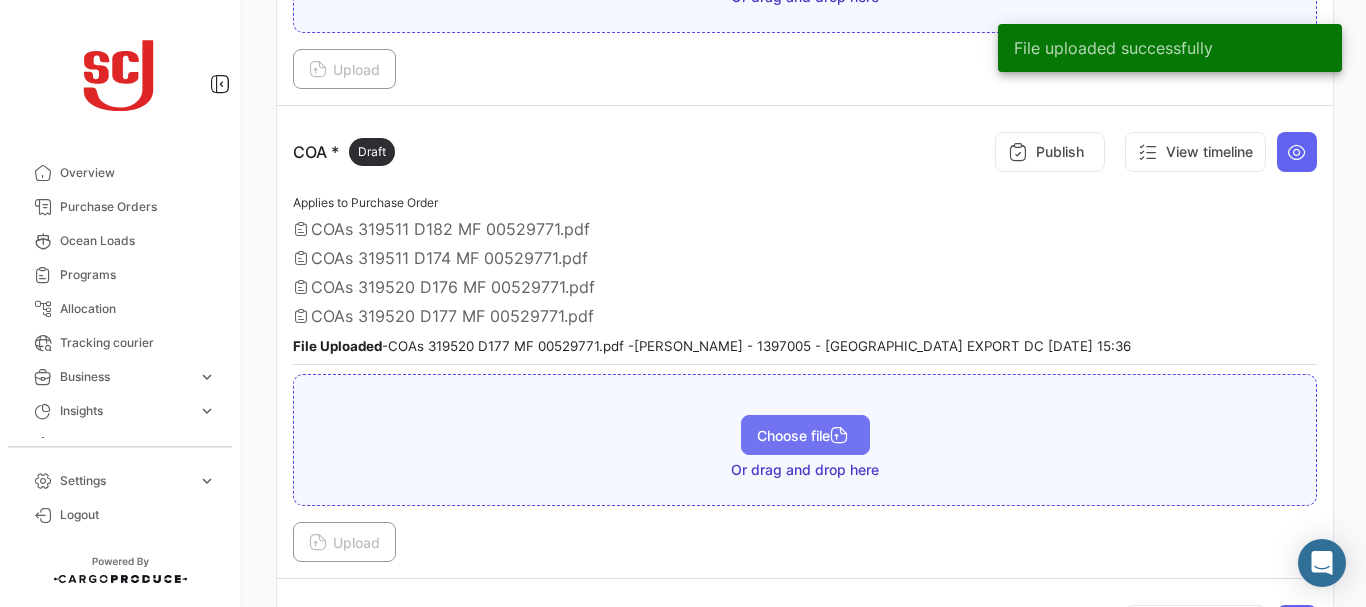 click on "Choose file" at bounding box center (805, 435) 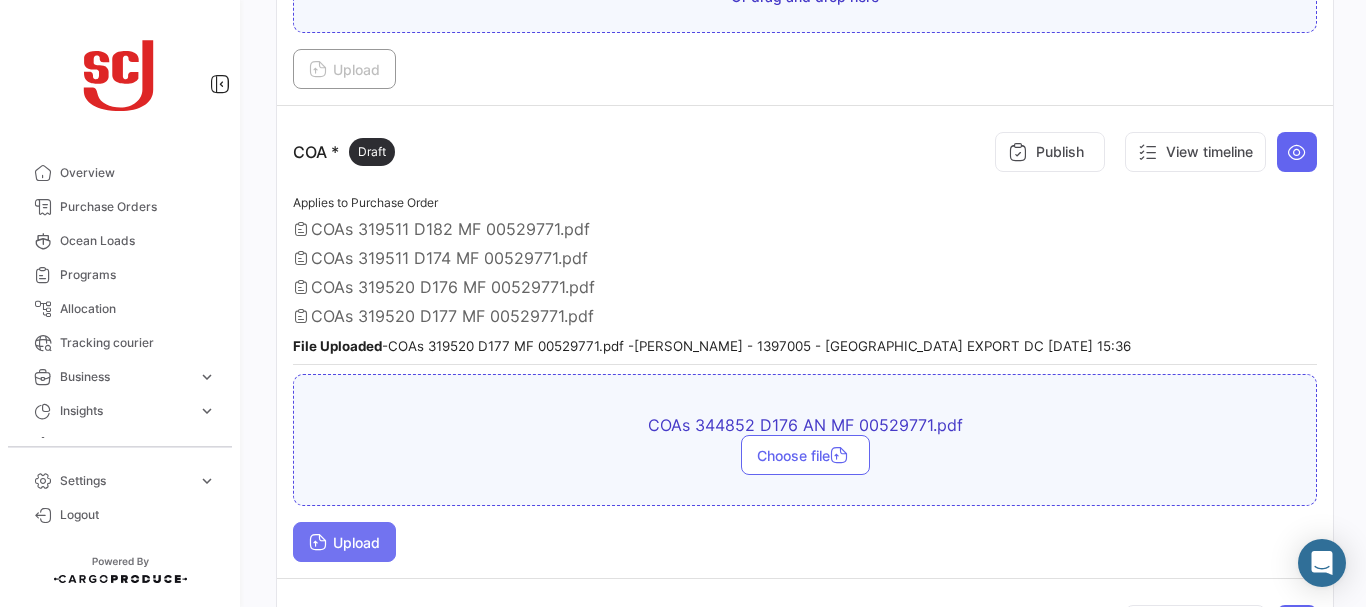 click on "Upload" at bounding box center (344, 542) 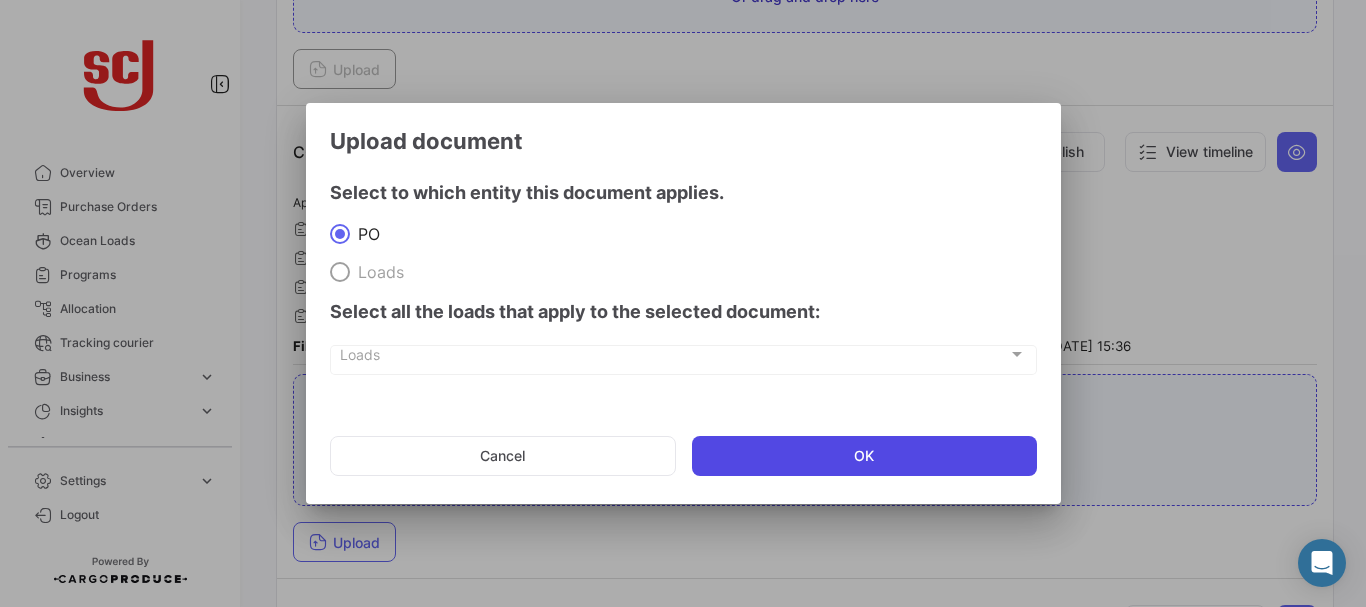 click on "OK" 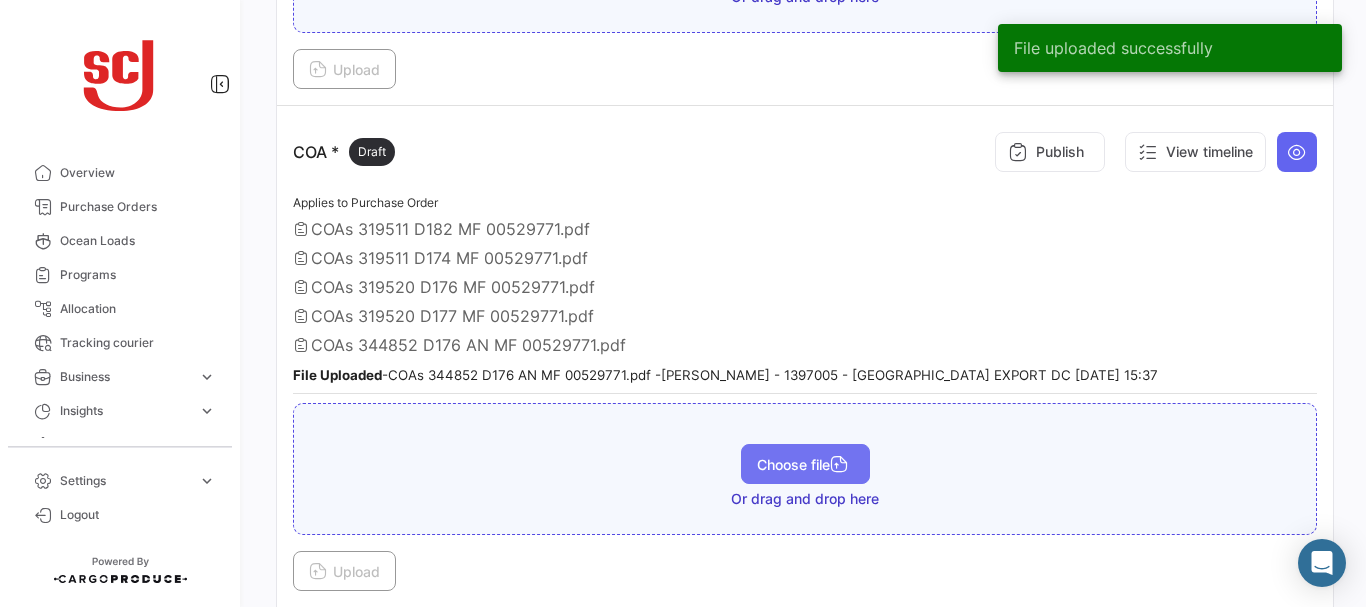 click on "Choose file" at bounding box center [805, 464] 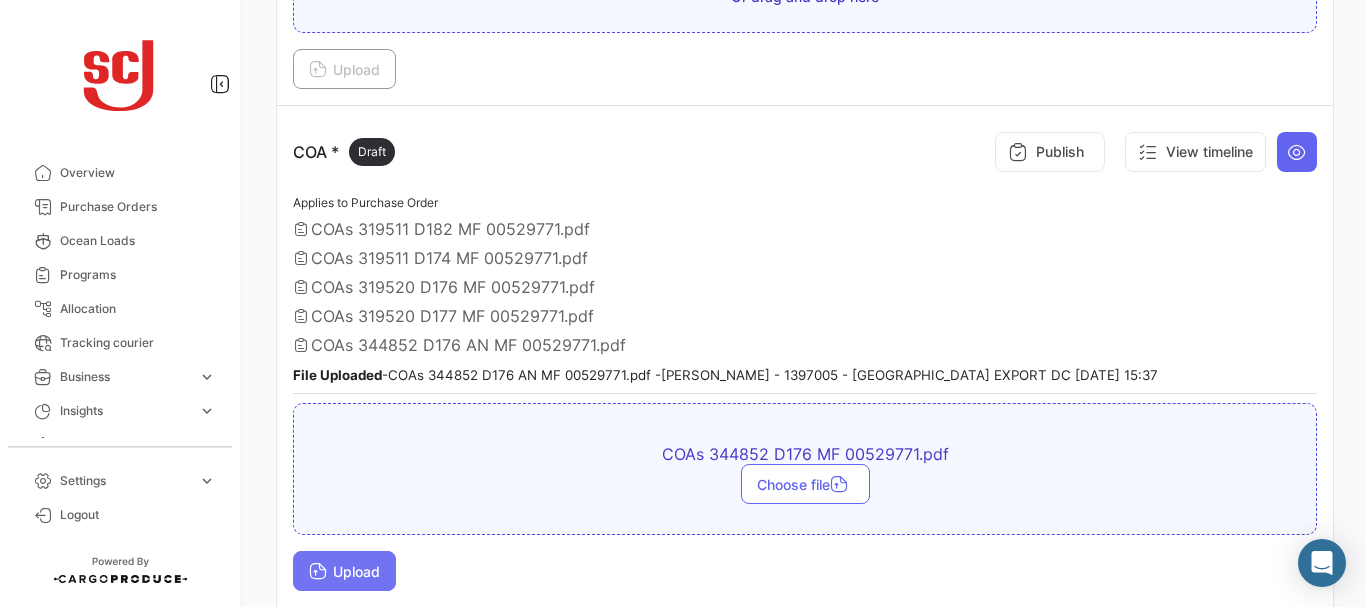 click on "Upload" at bounding box center (344, 571) 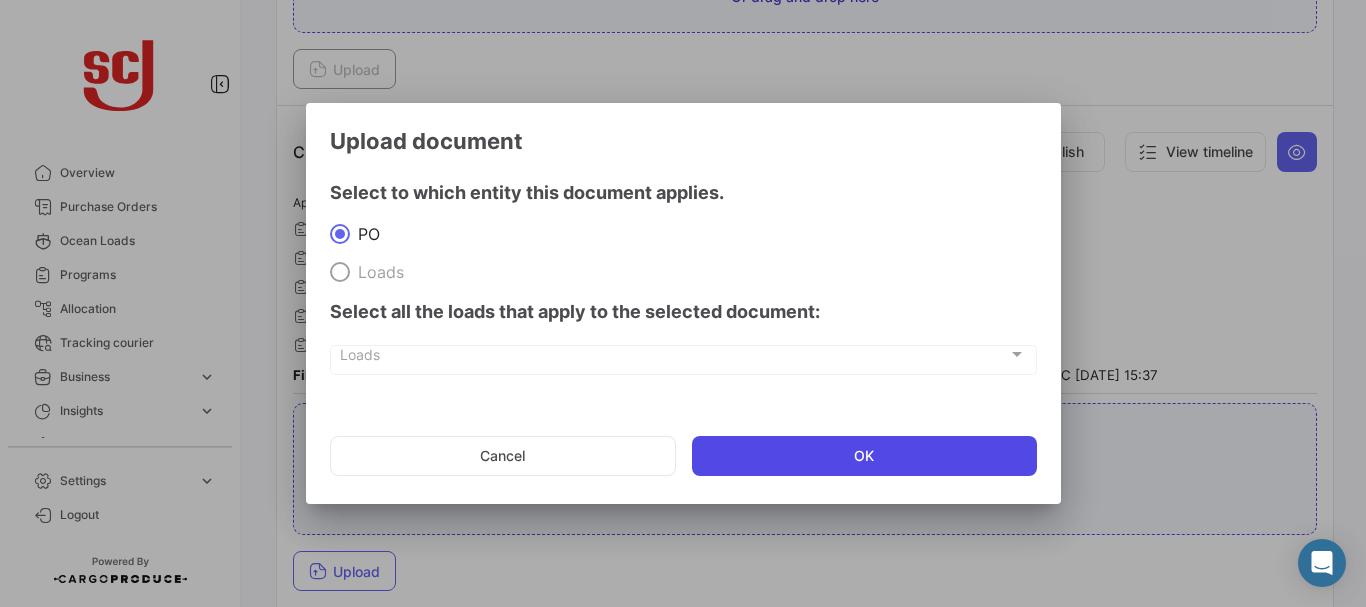 click on "OK" 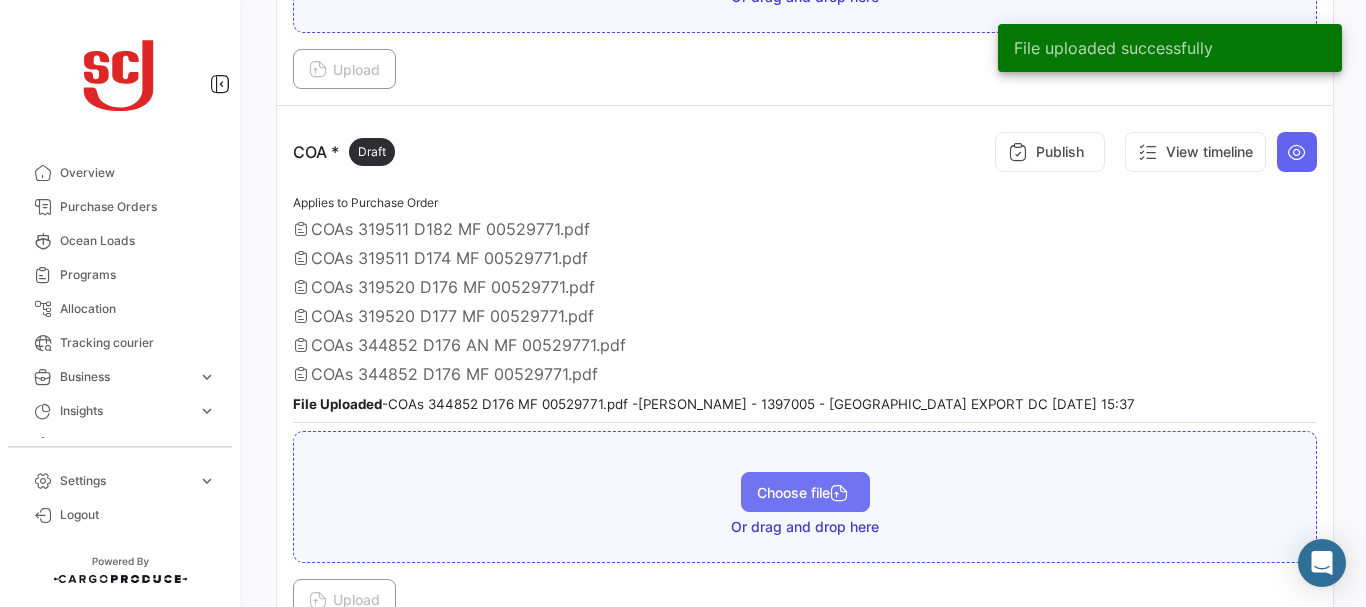 click on "Choose file" at bounding box center (805, 492) 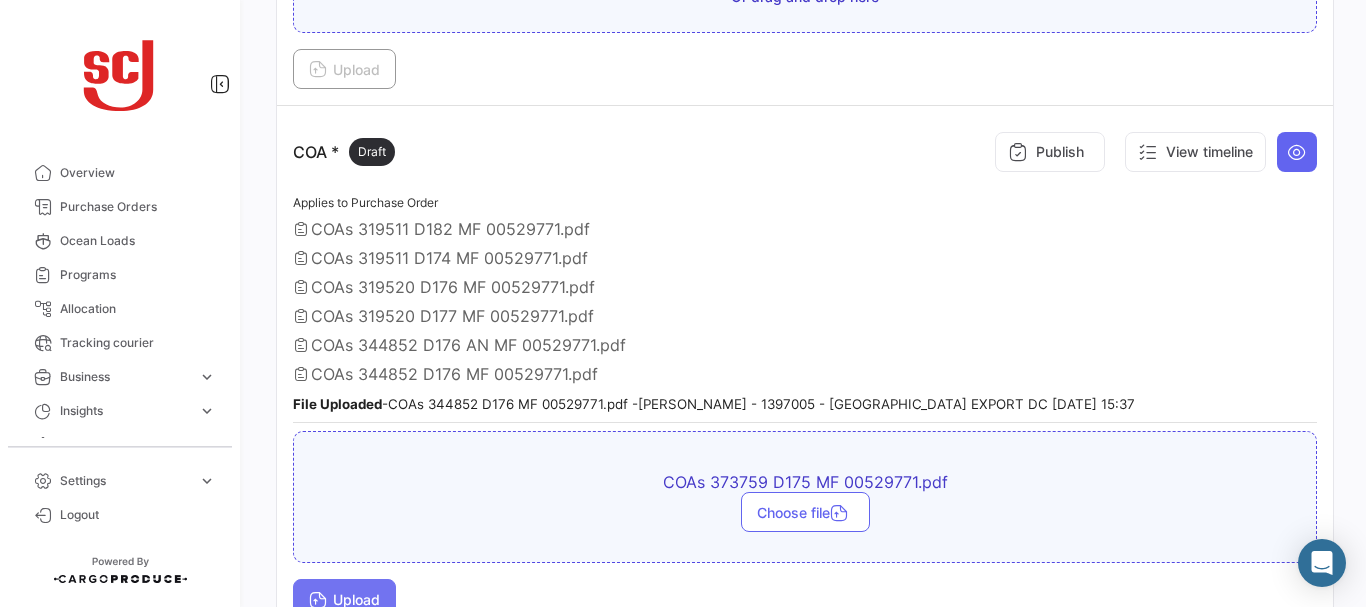click on "Upload" at bounding box center [344, 599] 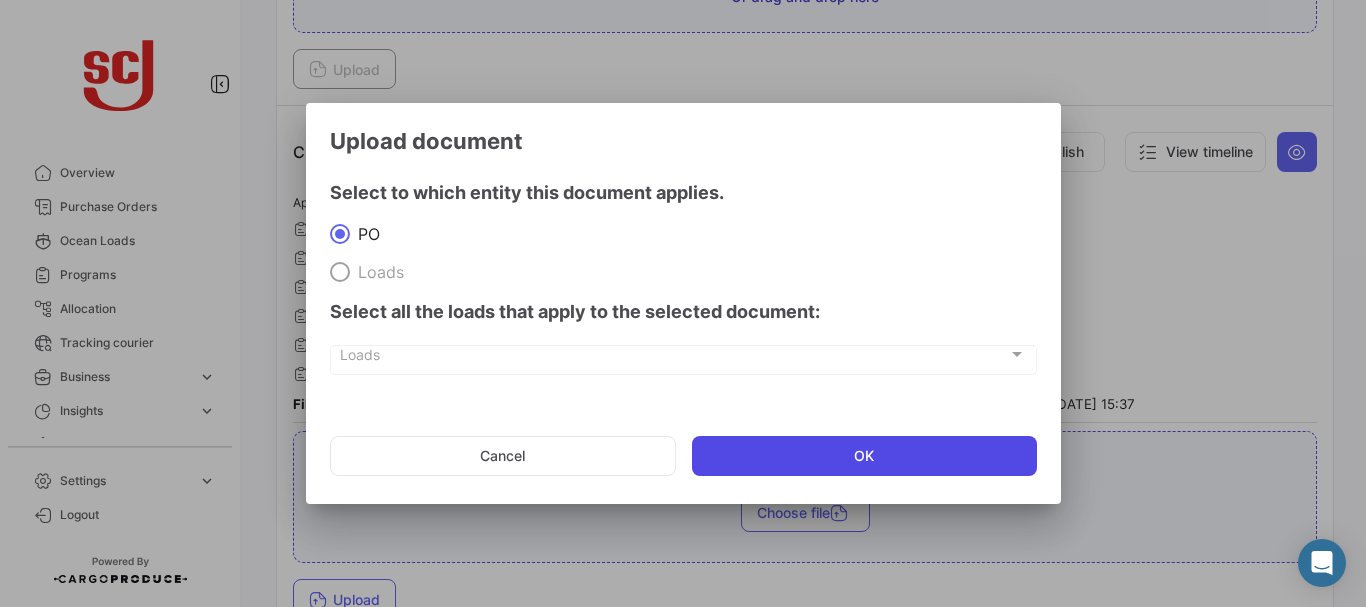 click on "OK" 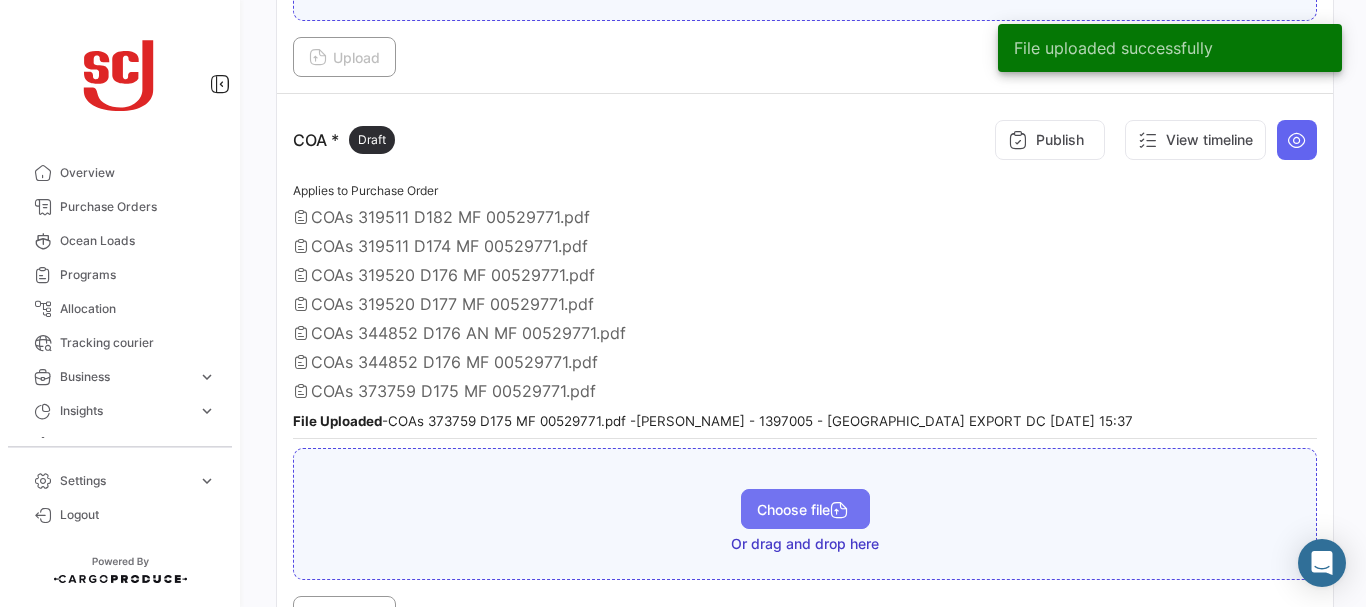click on "Choose file" at bounding box center [805, 509] 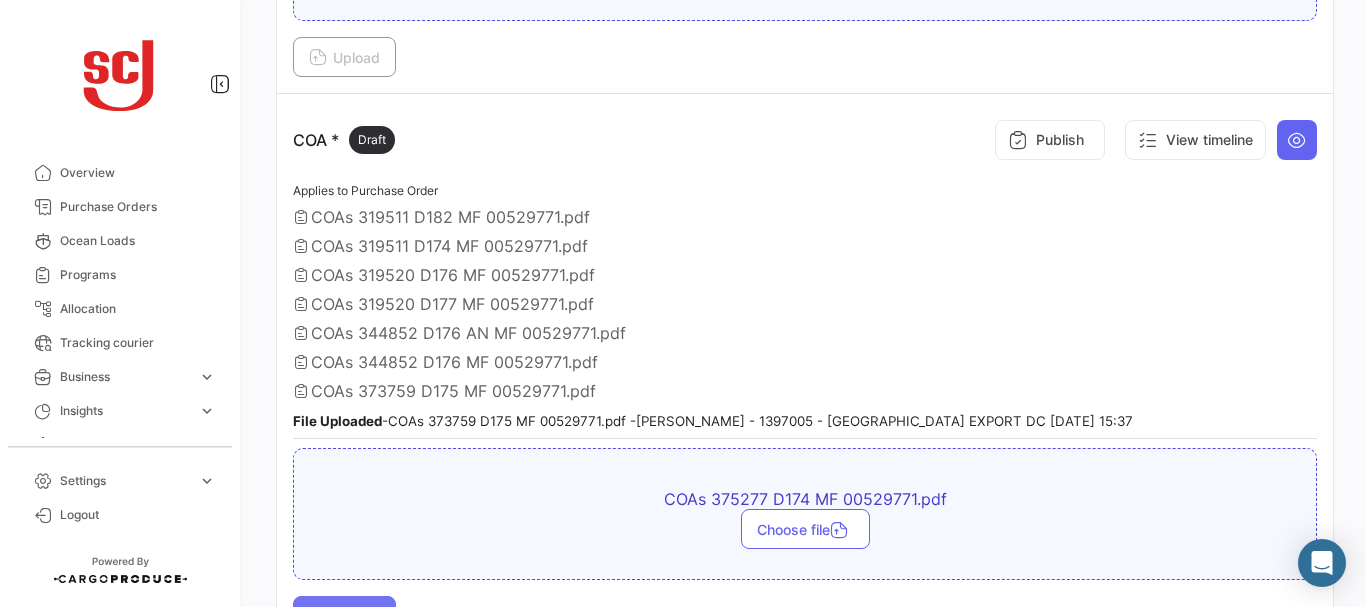 click on "Upload" at bounding box center [344, 616] 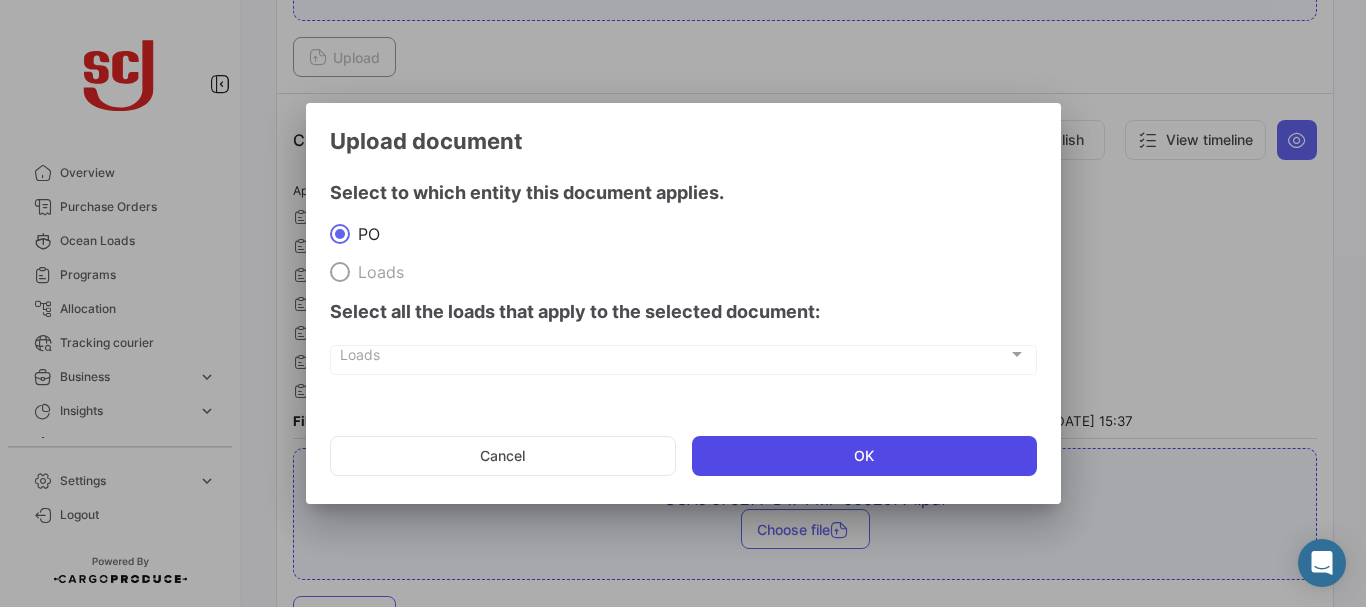 click on "OK" 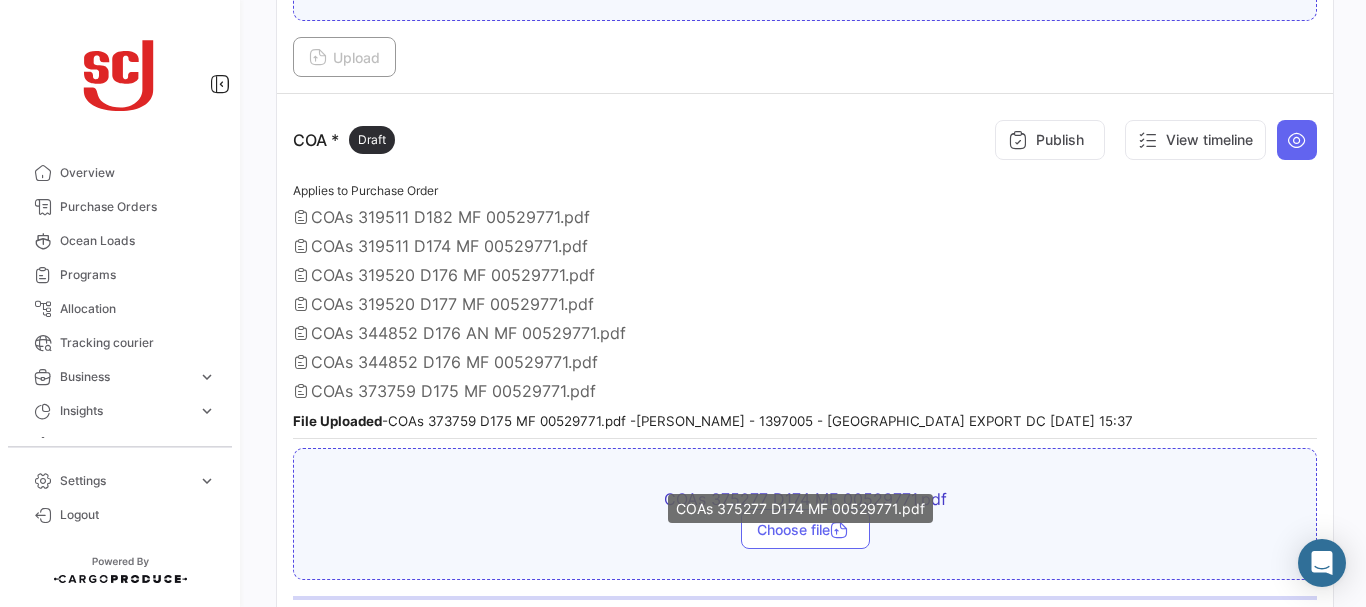 scroll, scrollTop: 1020, scrollLeft: 0, axis: vertical 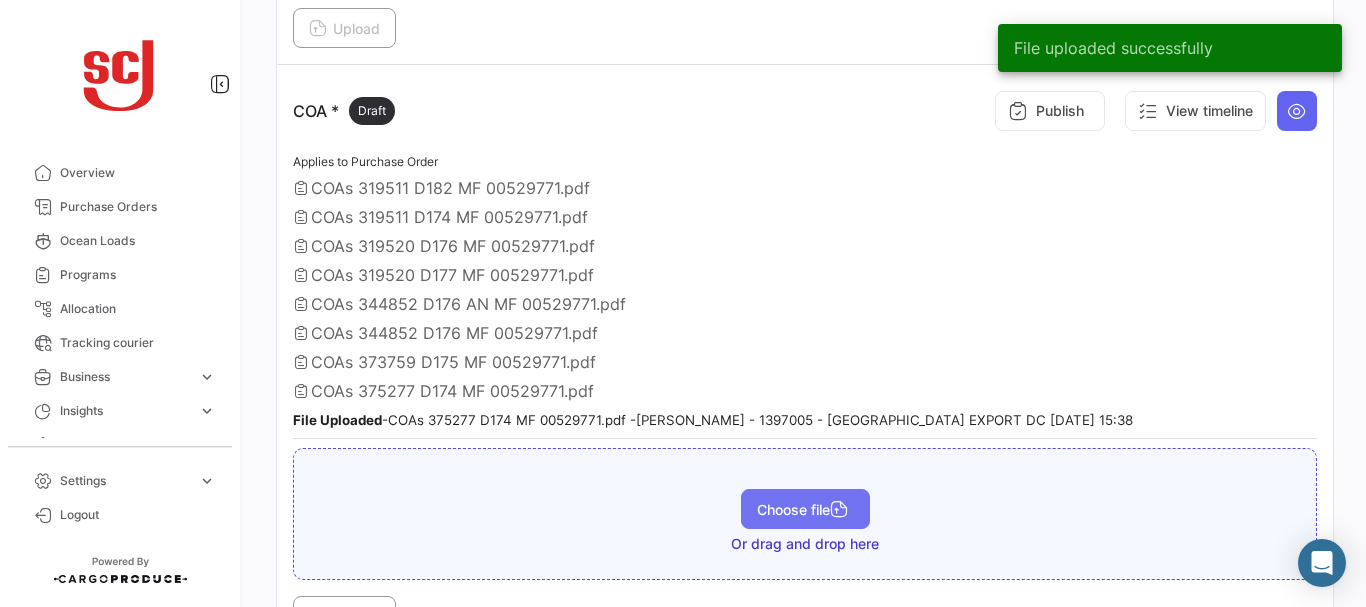 click on "Choose file" at bounding box center [805, 509] 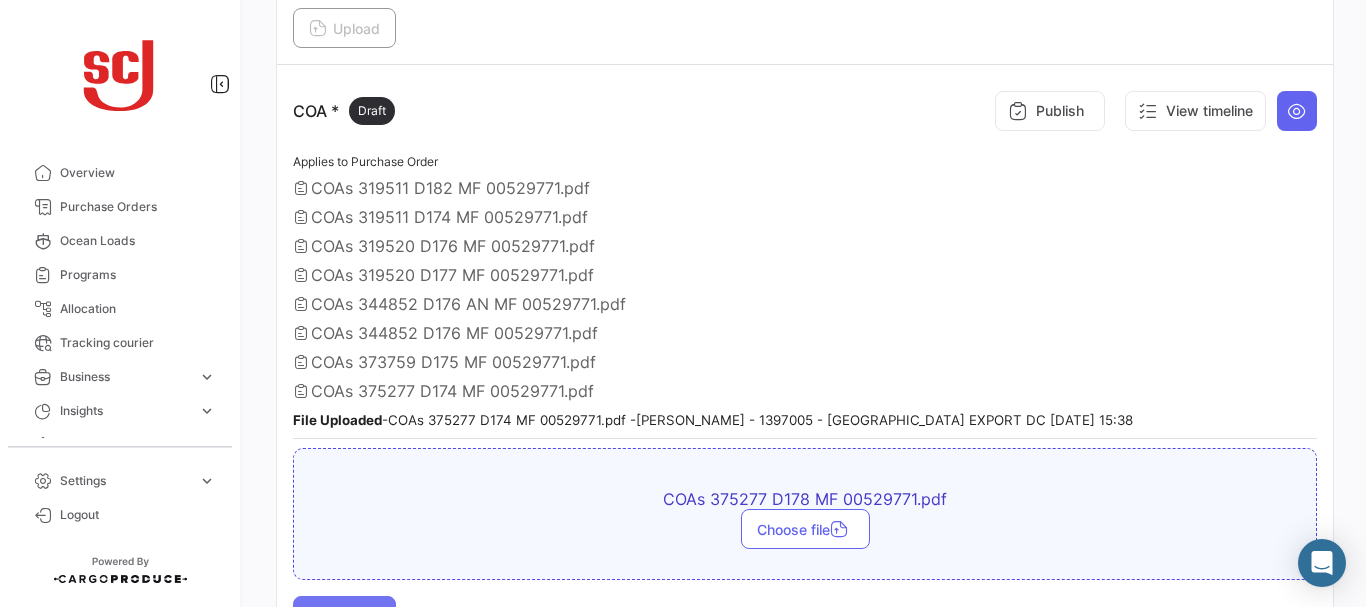 click on "Upload" at bounding box center [344, 616] 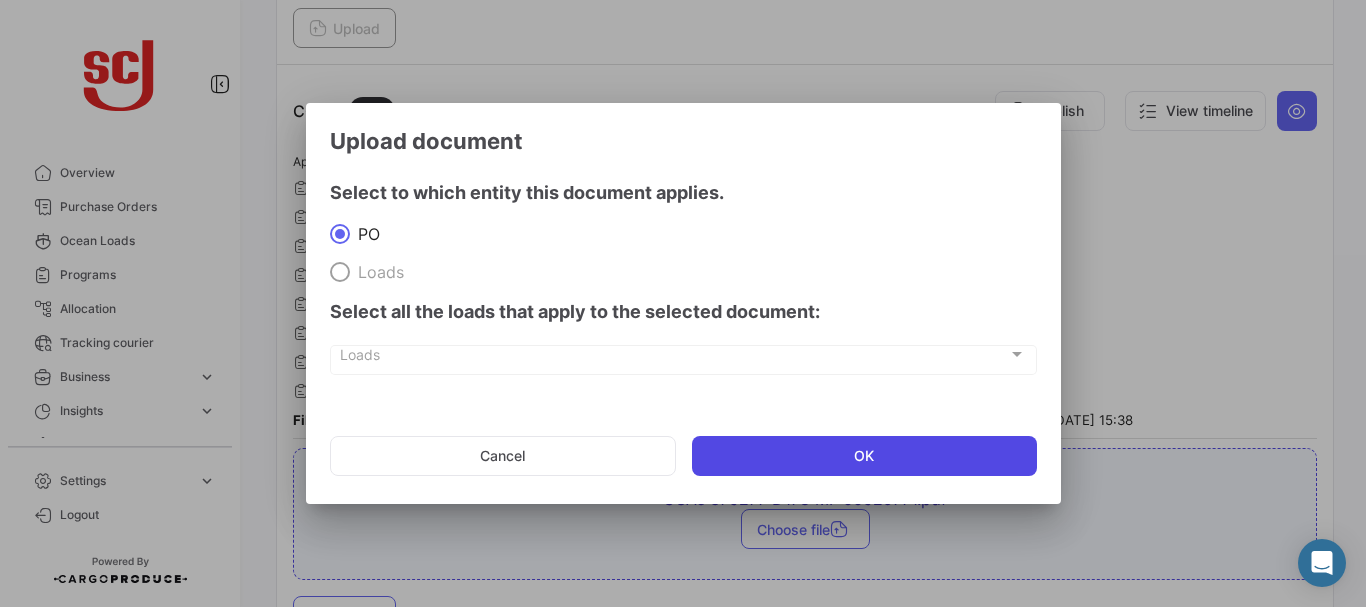 click on "OK" 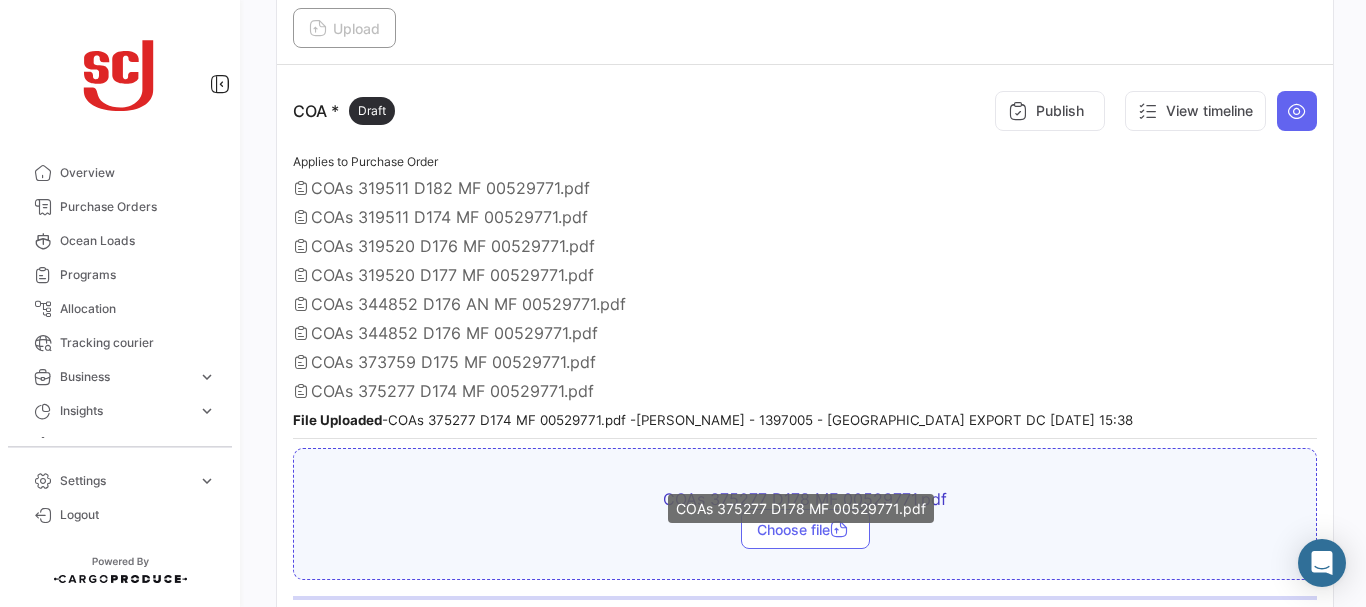 scroll, scrollTop: 1049, scrollLeft: 0, axis: vertical 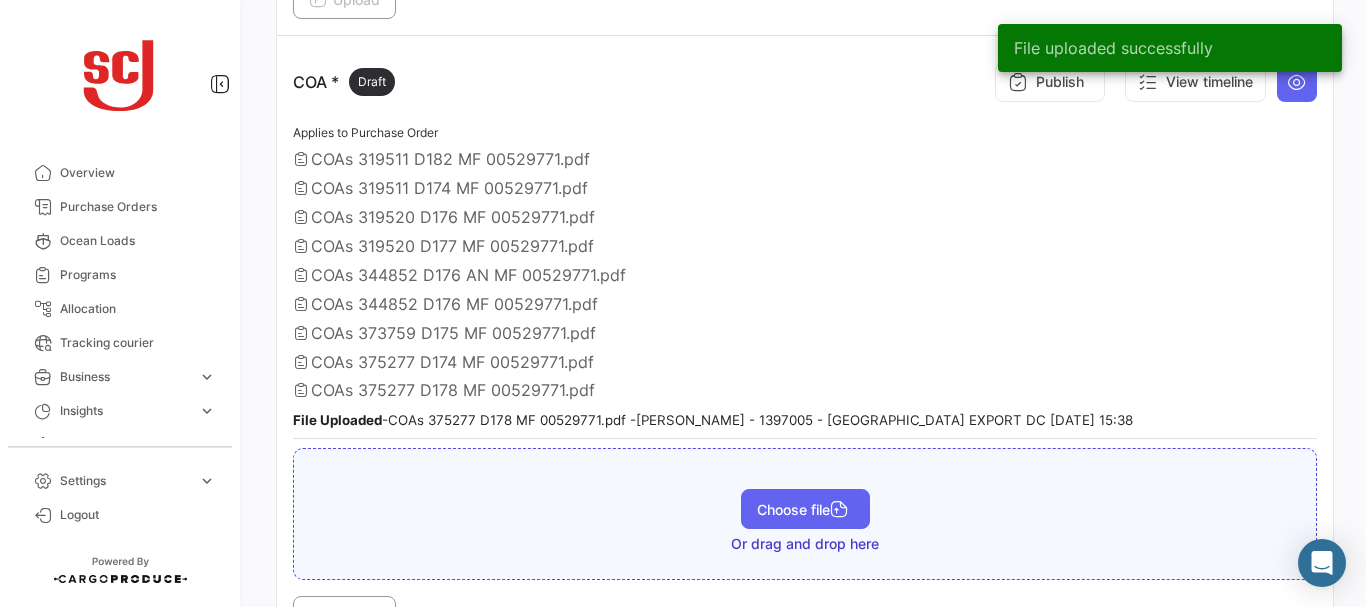 click on "Choose file" at bounding box center (805, 509) 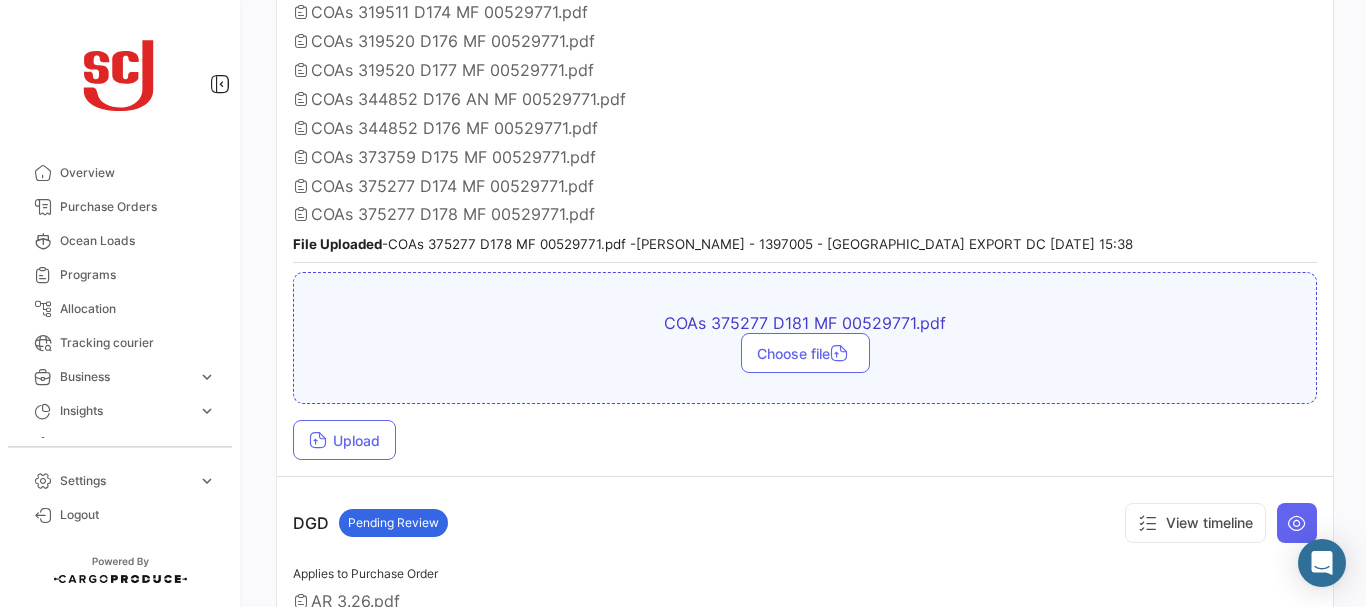 scroll, scrollTop: 1243, scrollLeft: 0, axis: vertical 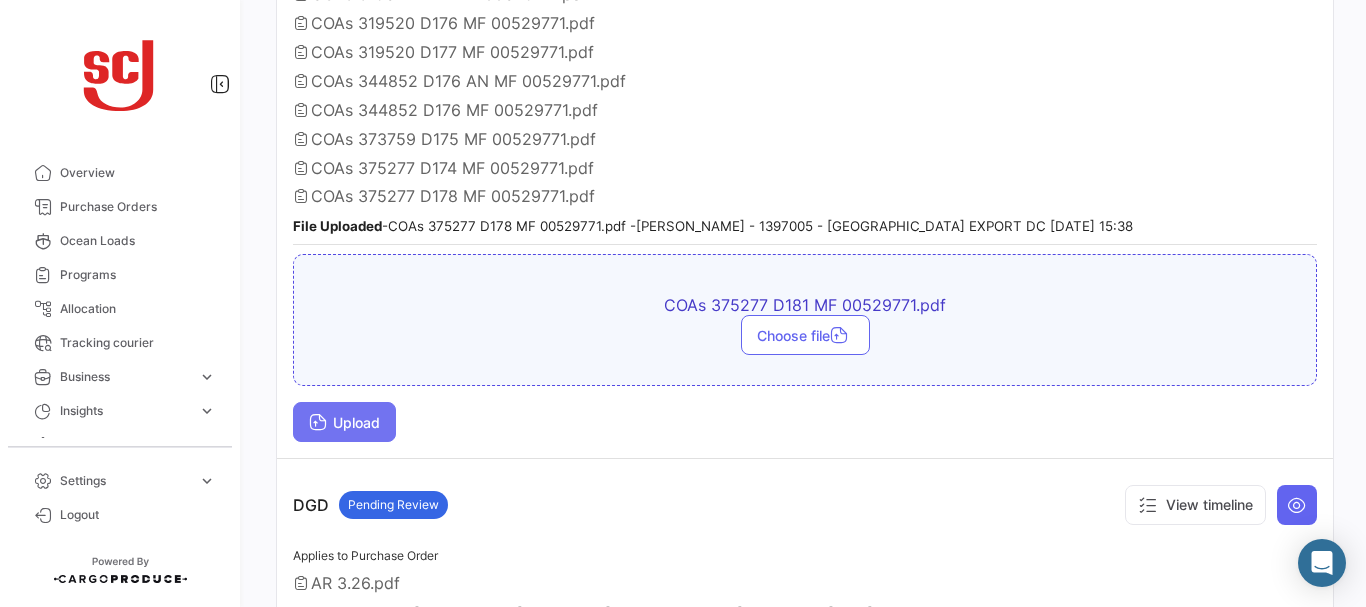 click on "Upload" at bounding box center (344, 422) 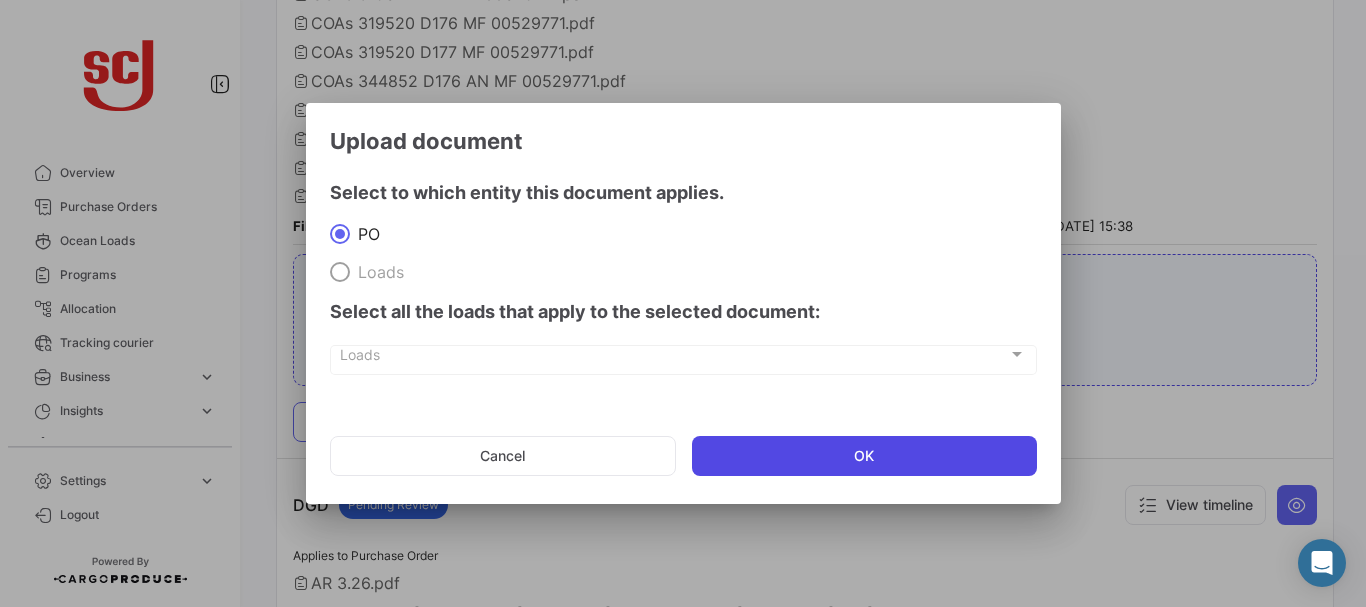 click on "OK" 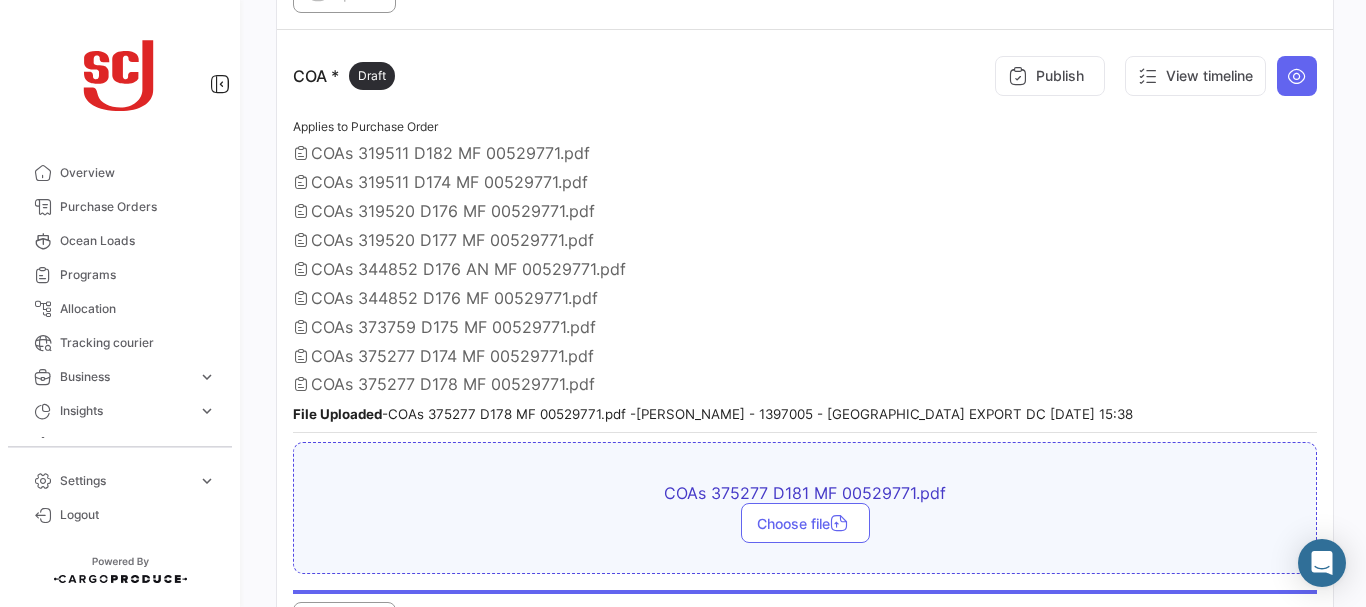 scroll, scrollTop: 1049, scrollLeft: 0, axis: vertical 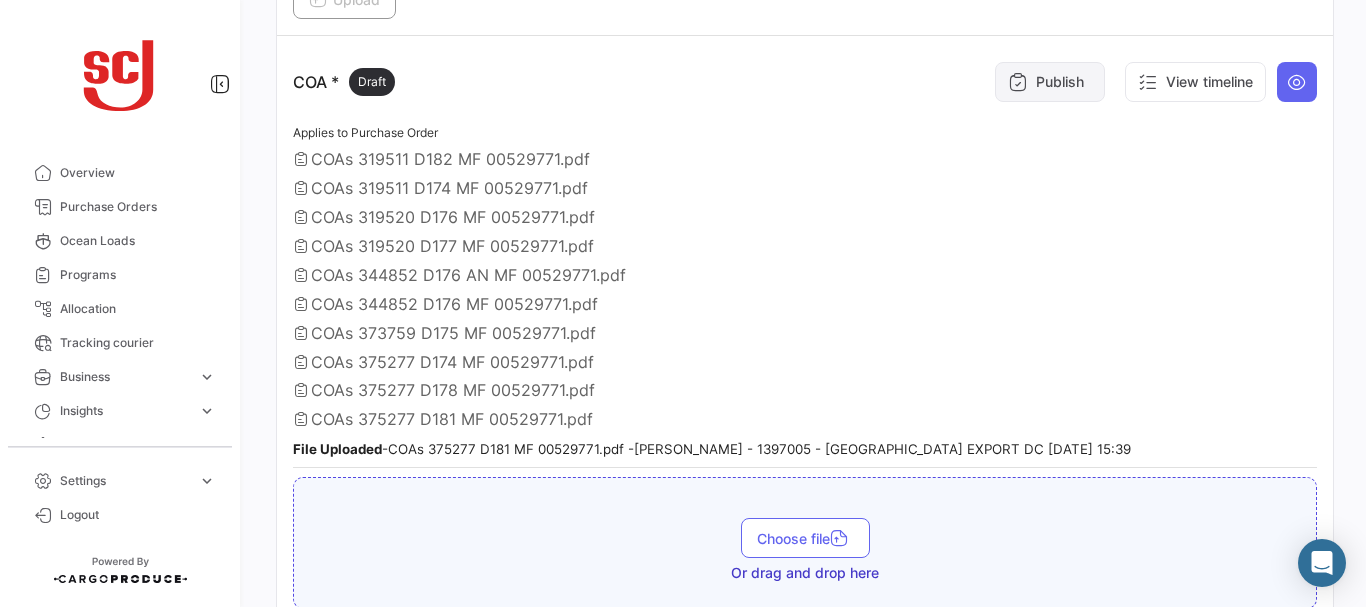 click on "Publish" at bounding box center [1050, 82] 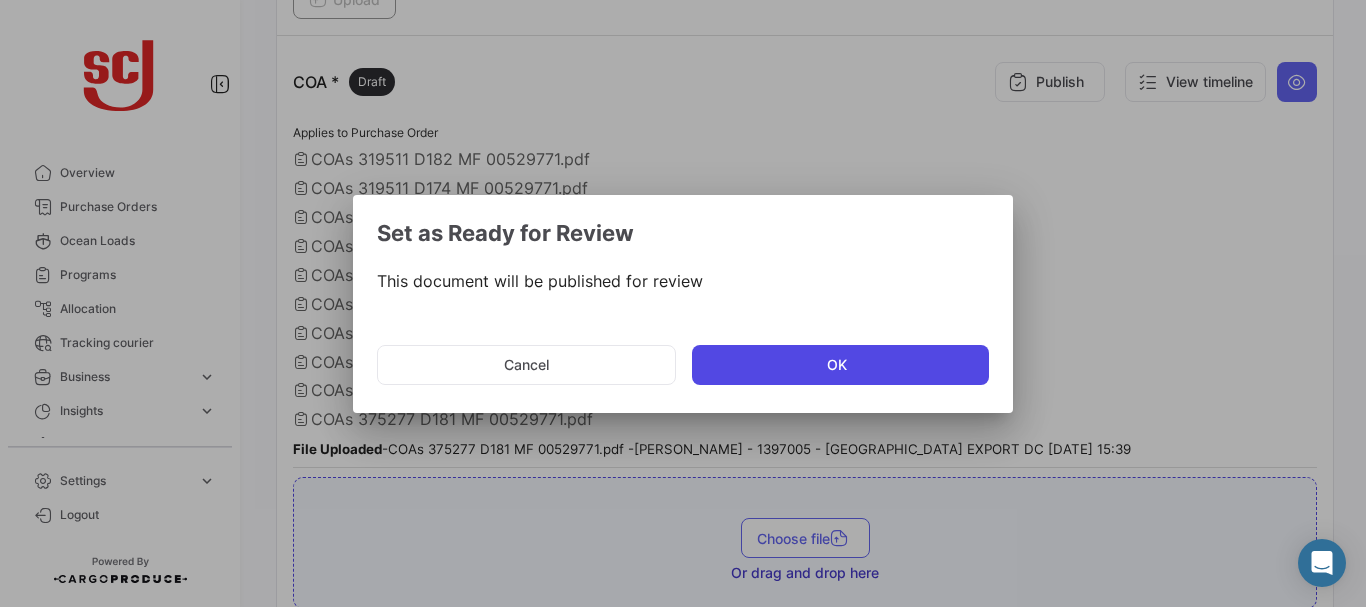 click on "OK" 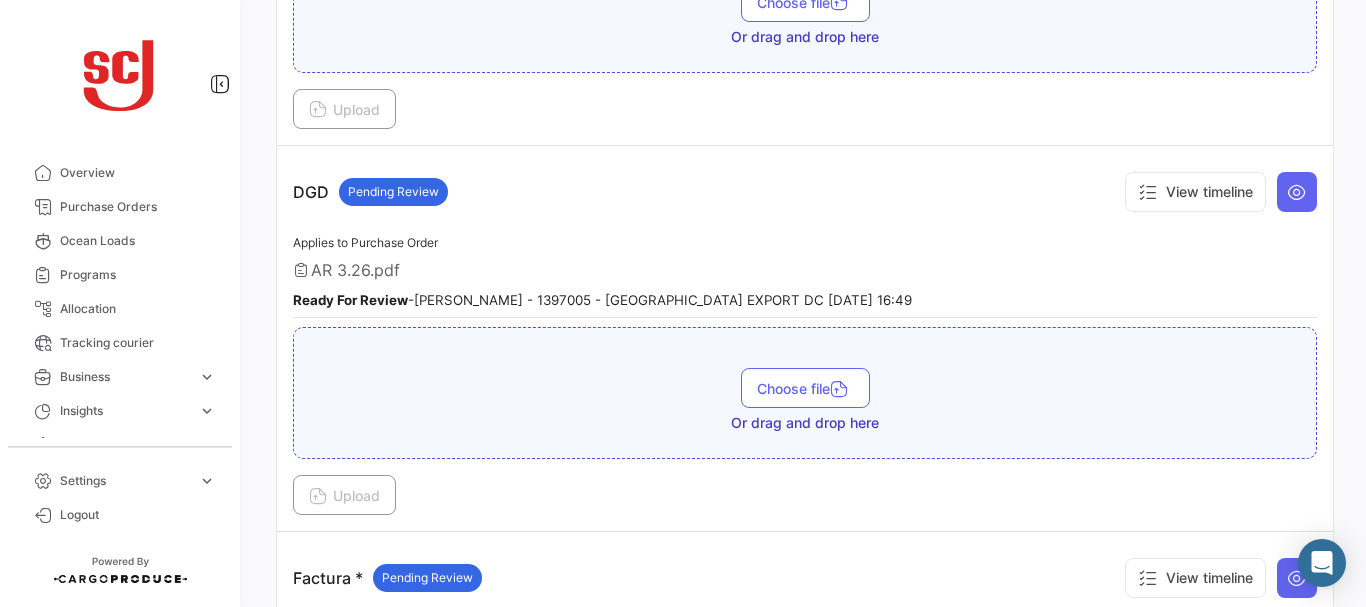 scroll, scrollTop: 0, scrollLeft: 0, axis: both 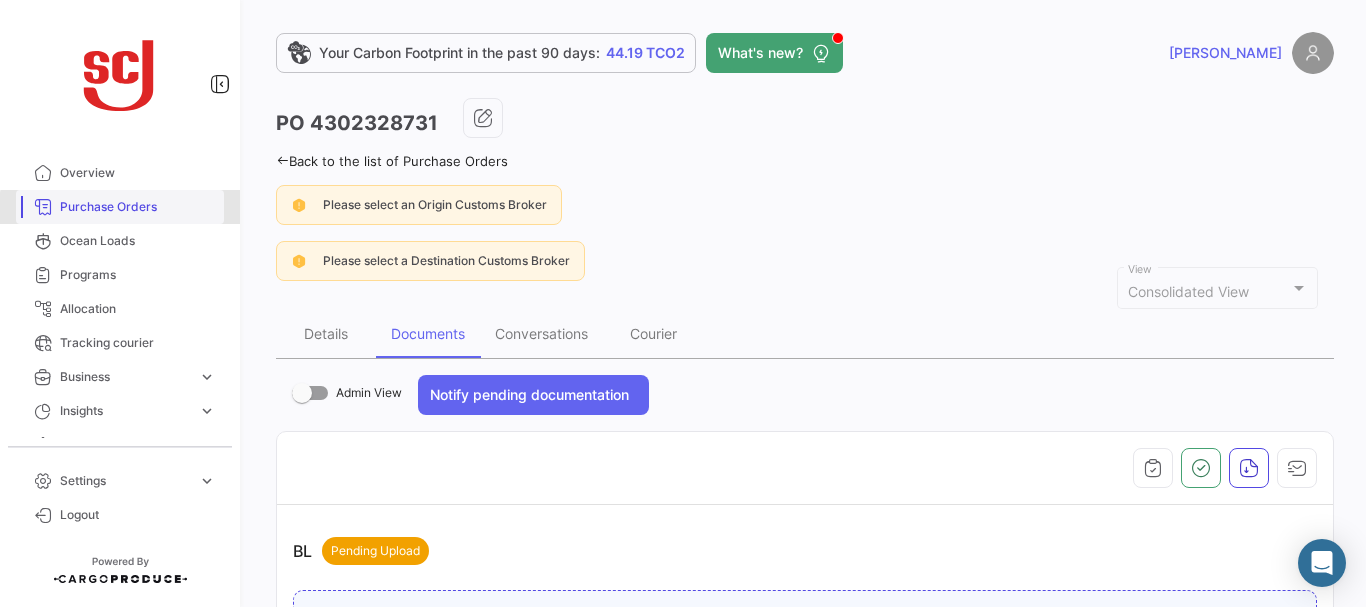 click on "Purchase Orders" at bounding box center [138, 207] 